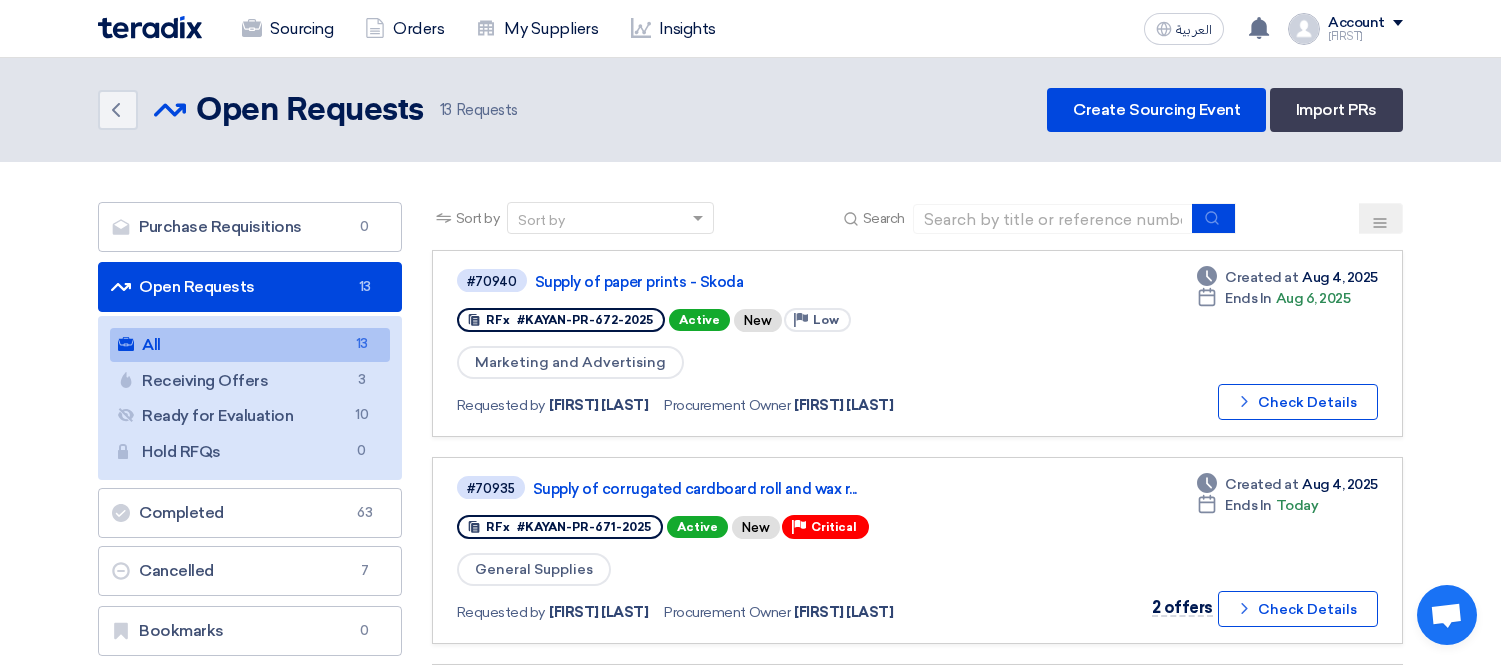 scroll, scrollTop: 0, scrollLeft: 0, axis: both 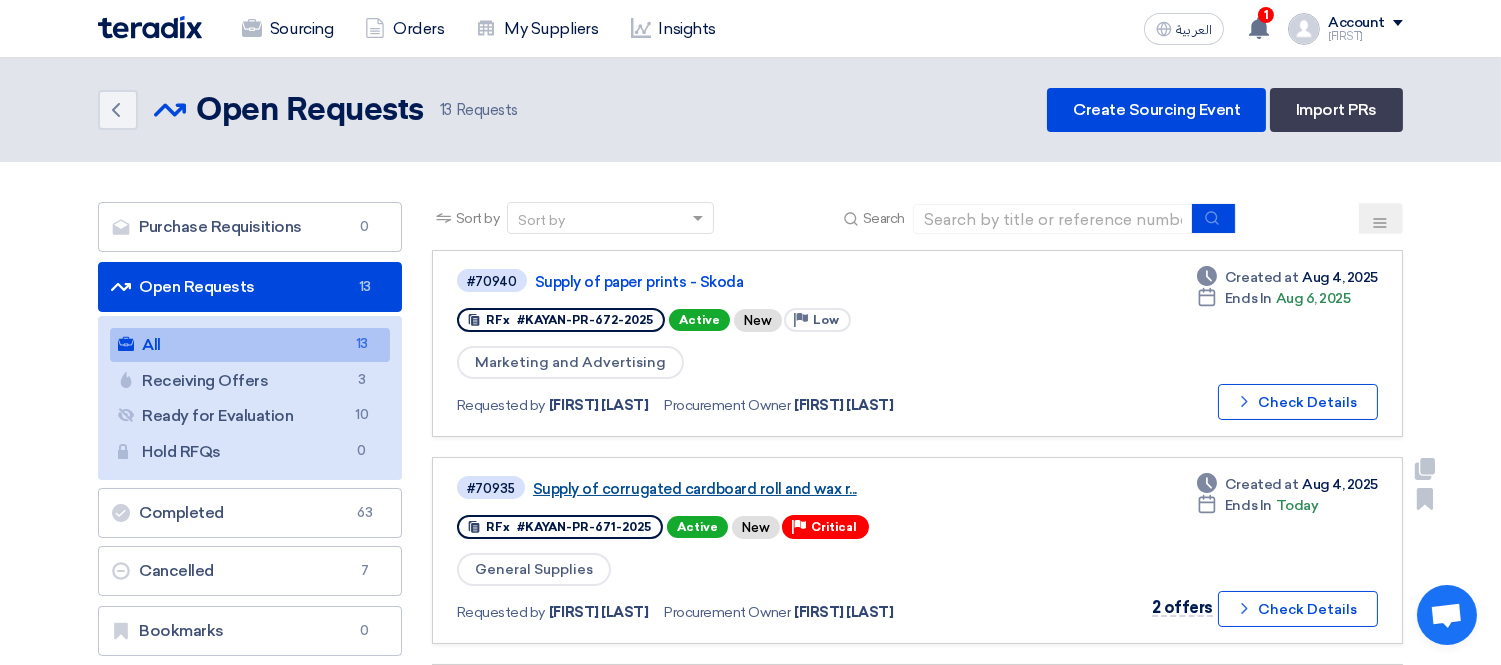 click on "Supply of corrugated cardboard roll and wax r..." 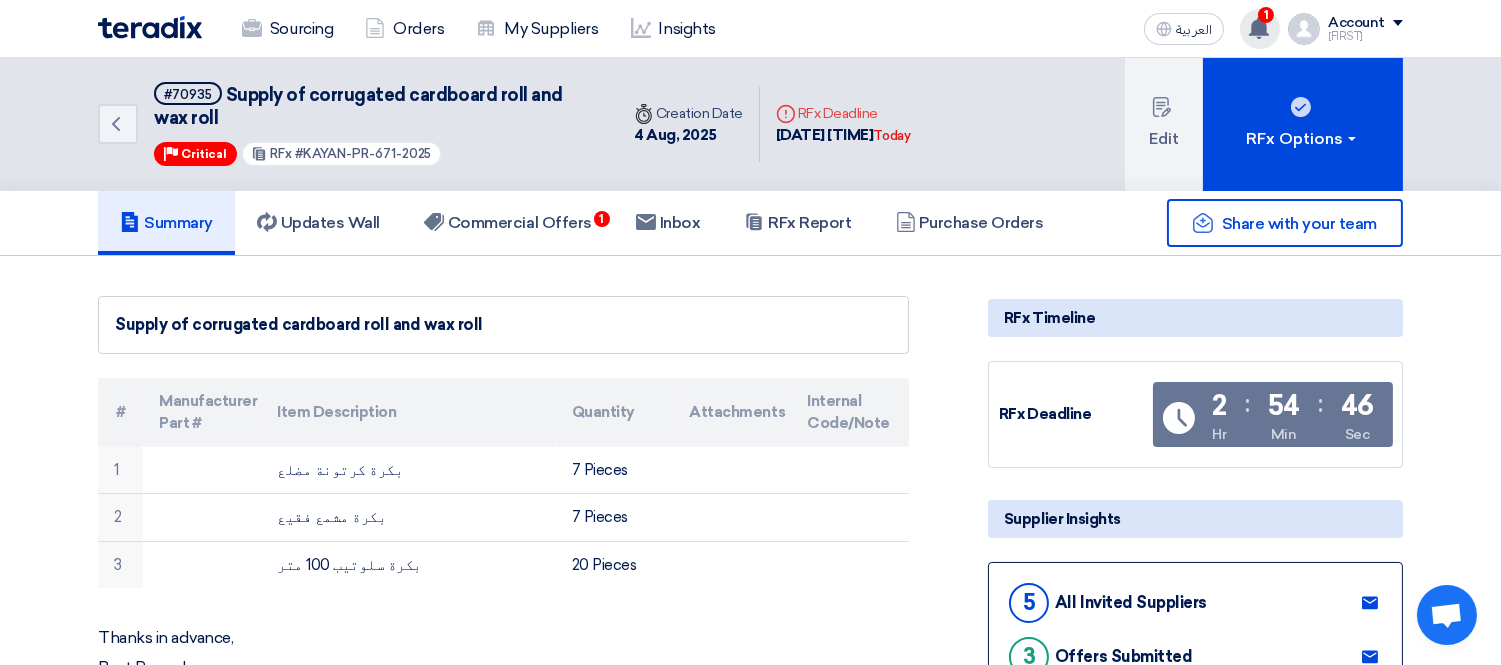 click on "1
You have a new offer for 'Supply of corrugated cardboard roll and wax roll' request with total price '7239'
Just now
You need to confirm RFx #70935 alternatives
2 hours ago
2 hours ago" 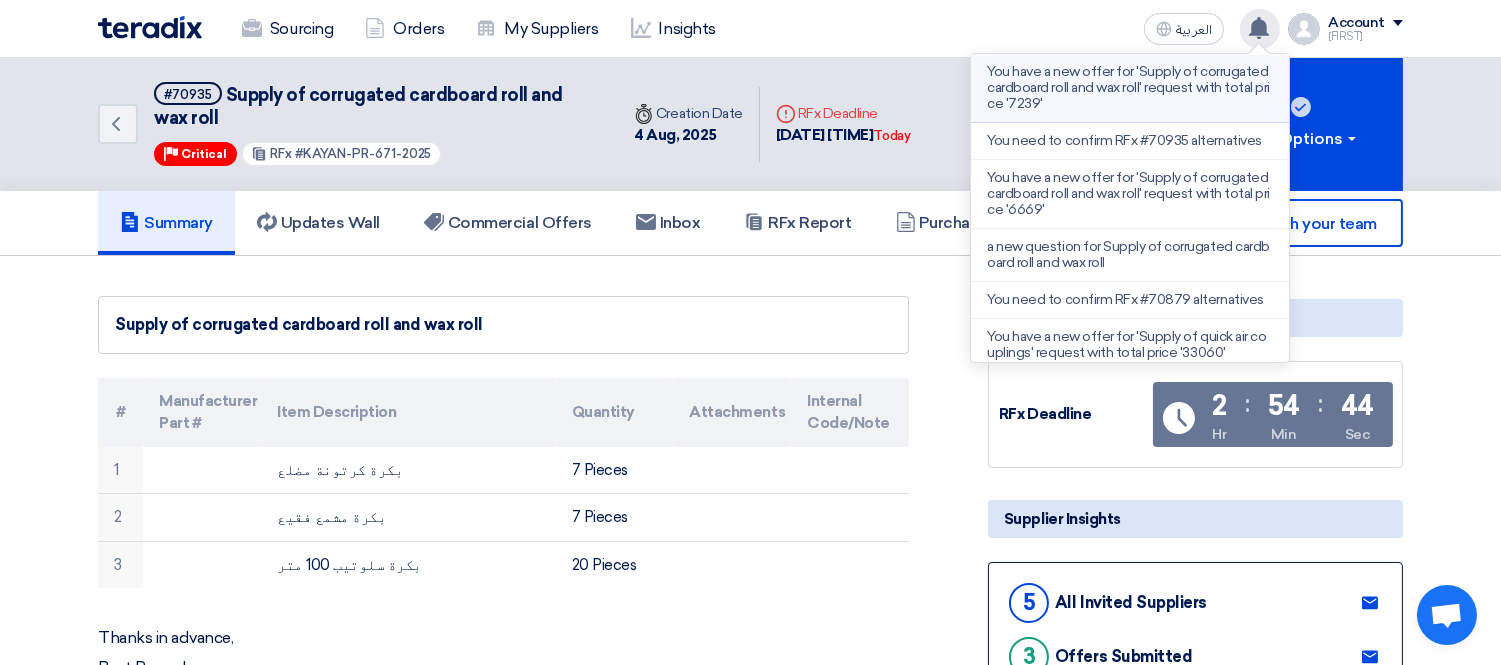 click on "You have a new offer for 'Supply of corrugated cardboard roll and wax roll' request with total price '7239'" 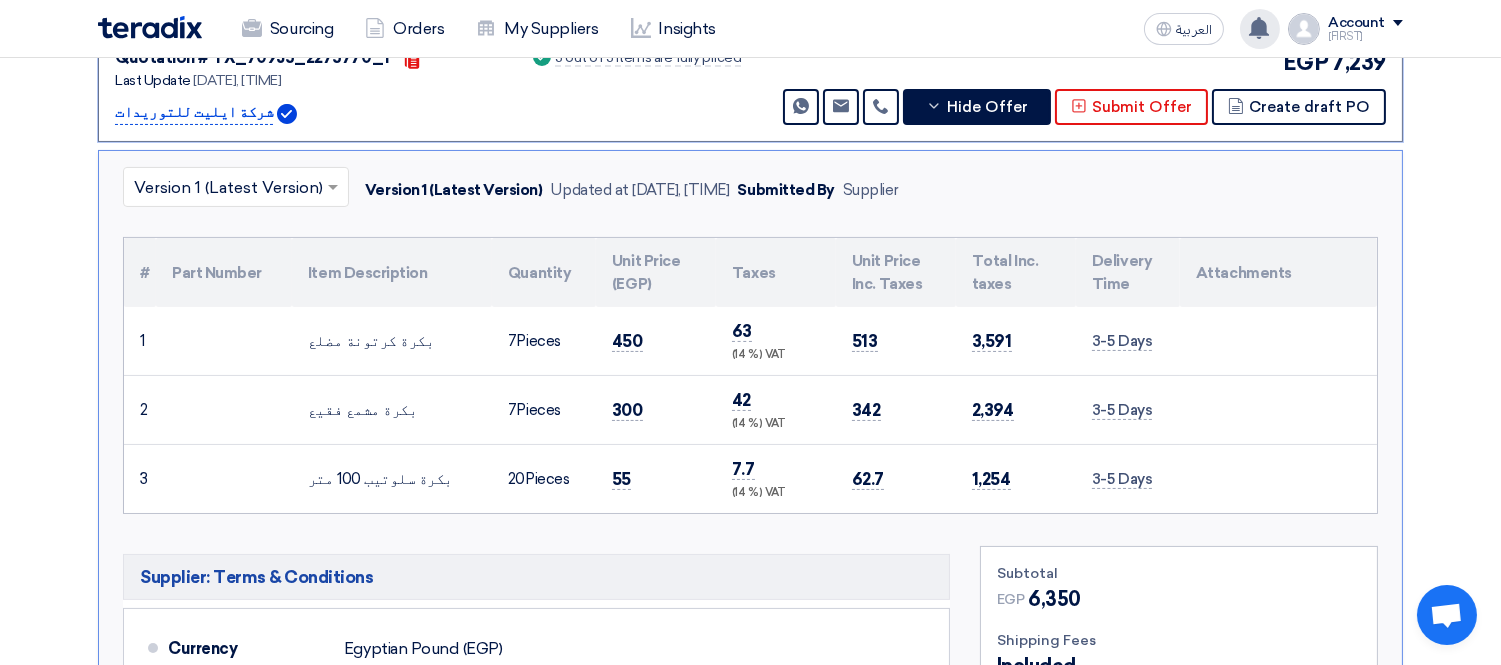 scroll, scrollTop: 573, scrollLeft: 0, axis: vertical 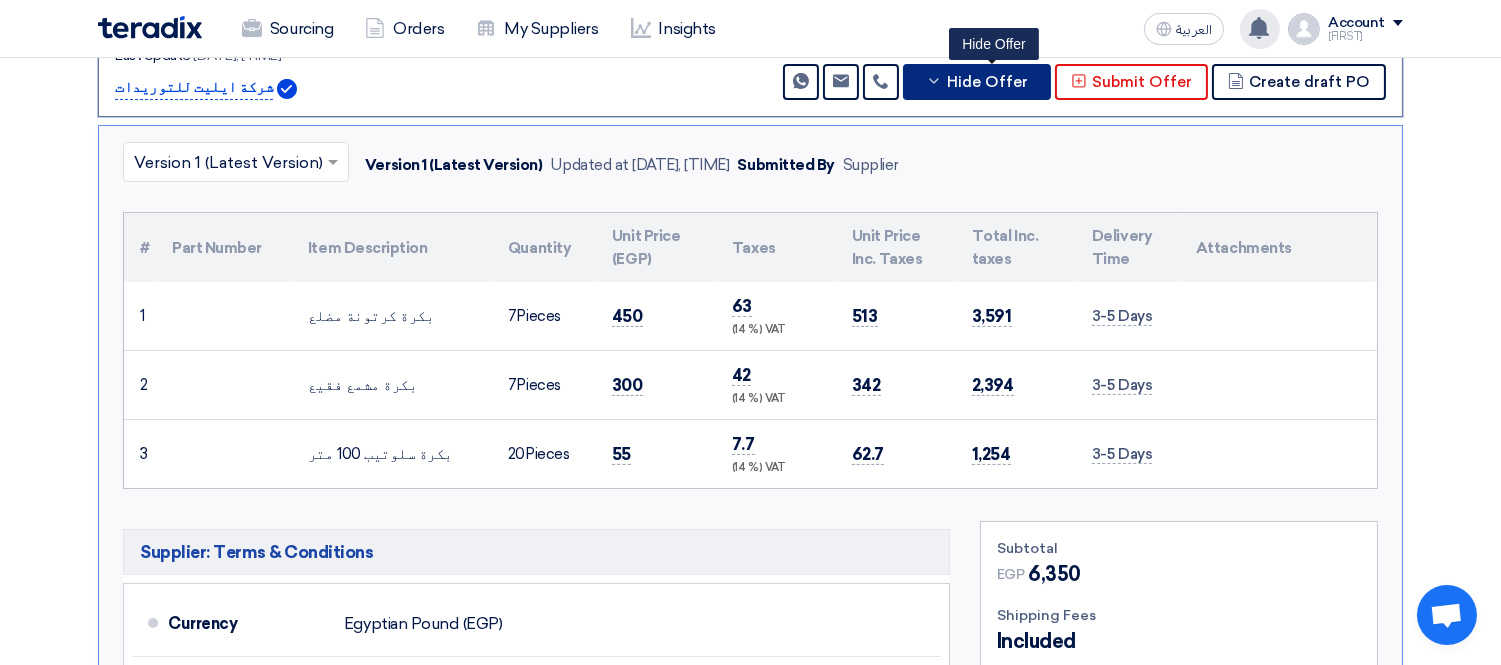 click 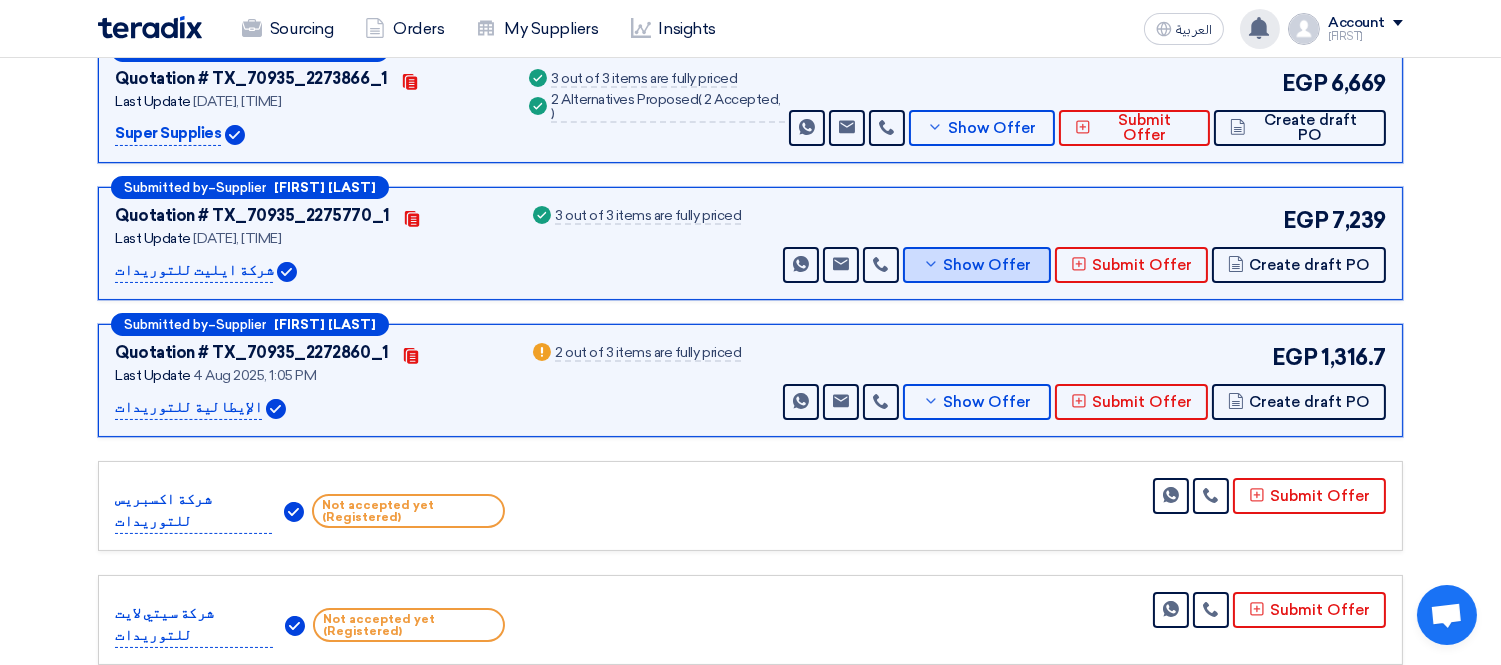 scroll, scrollTop: 351, scrollLeft: 0, axis: vertical 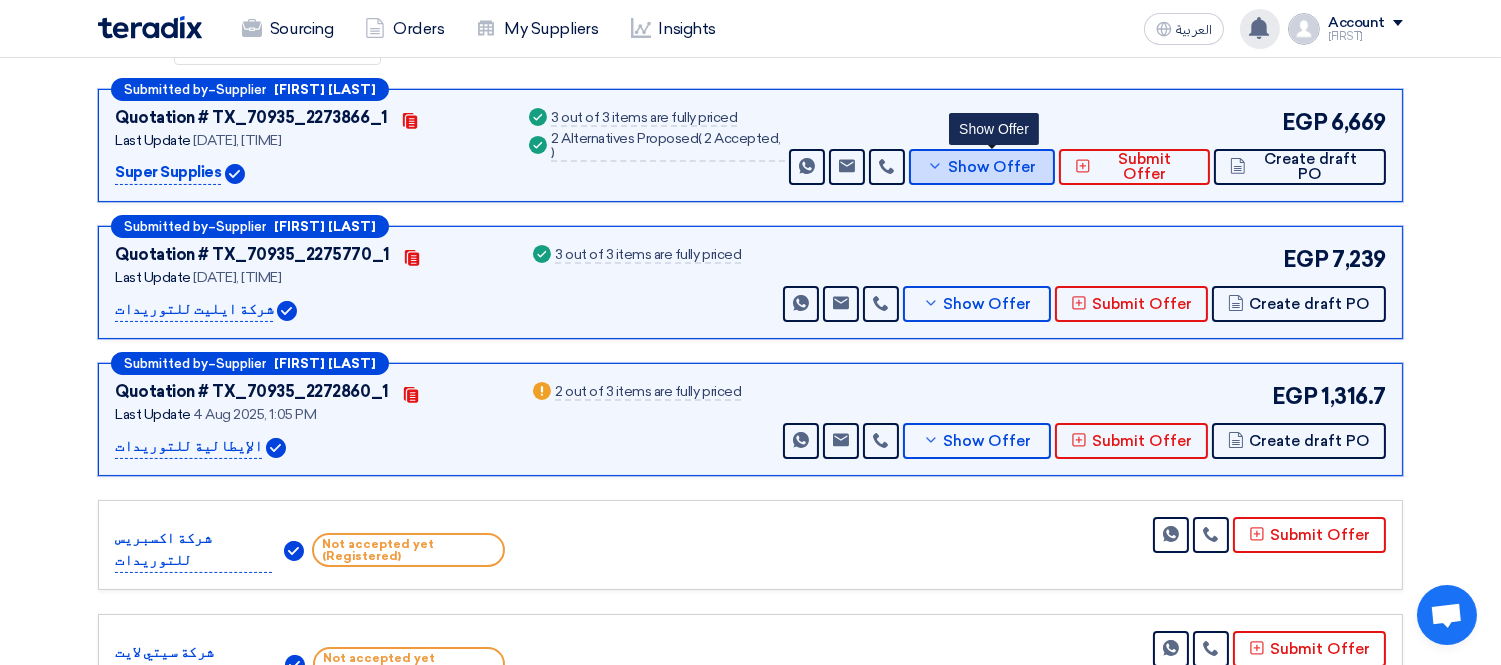 click on "Show Offer" at bounding box center (982, 167) 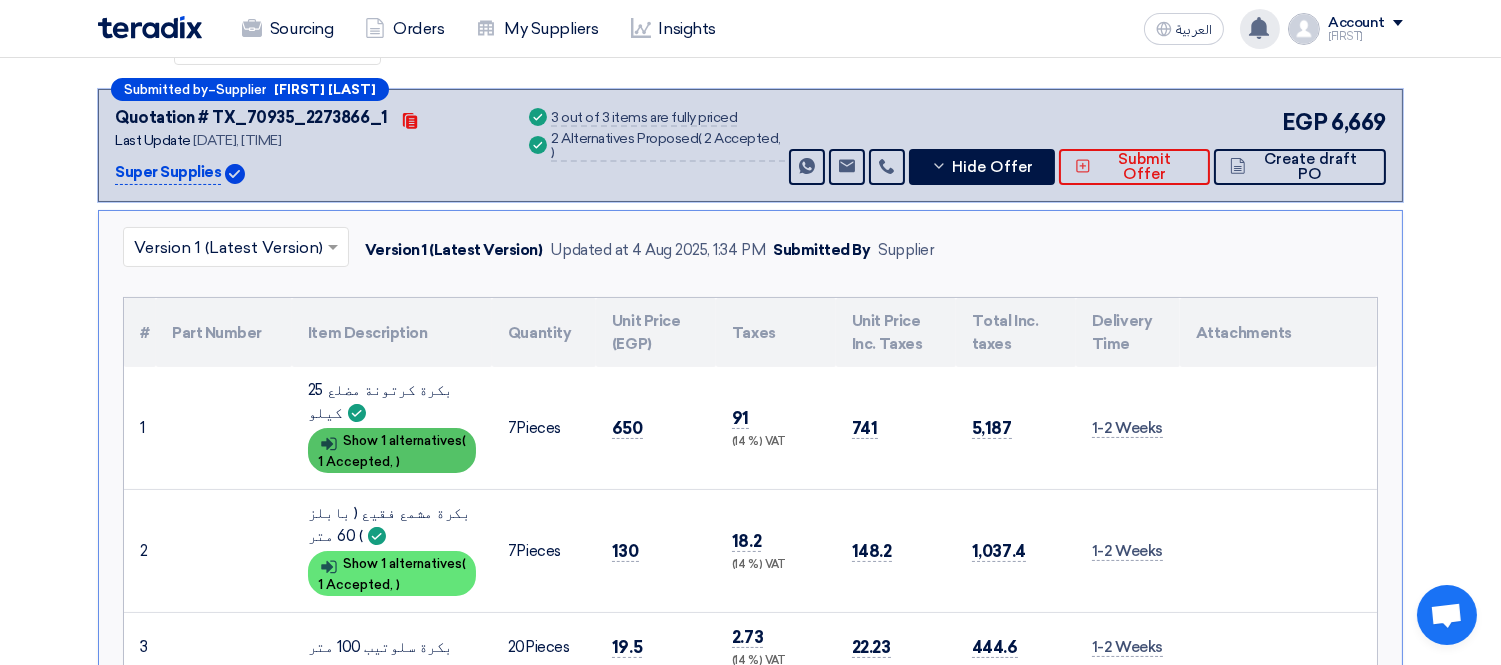 click on ")" at bounding box center (398, 461) 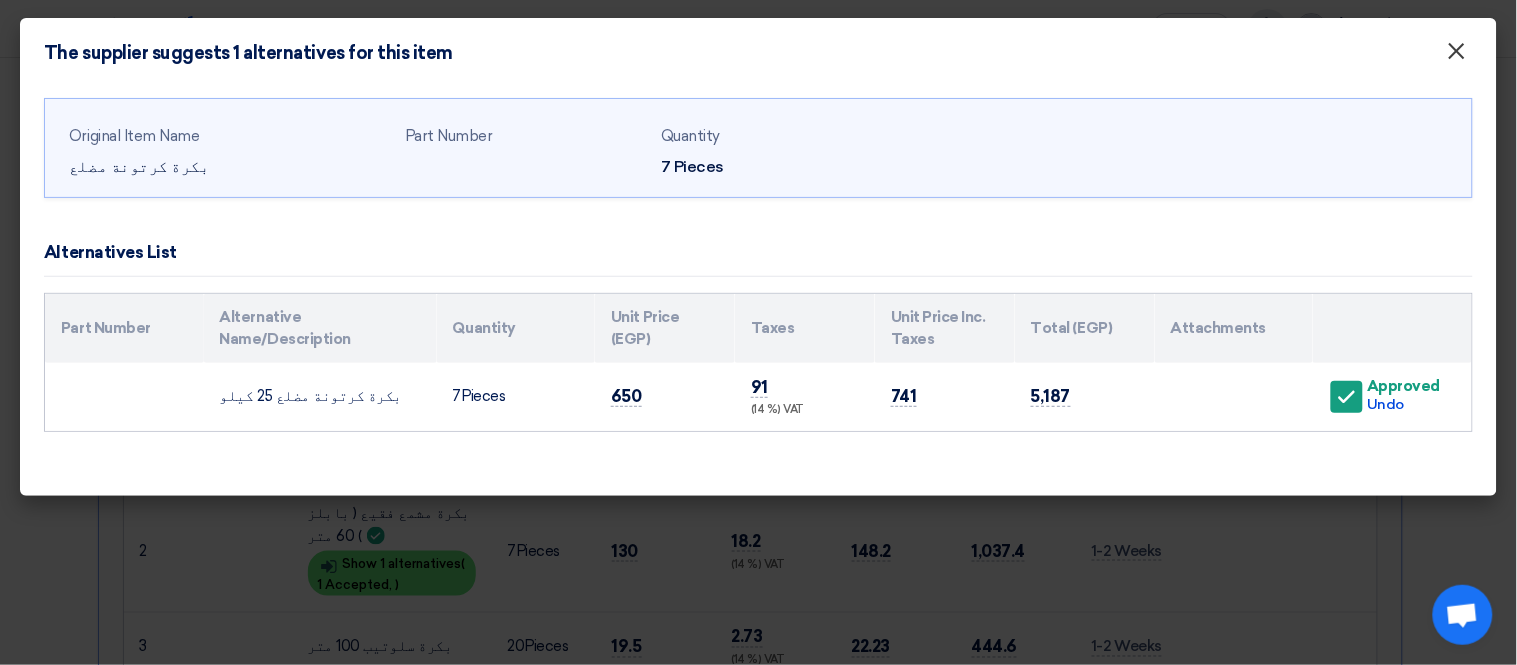 click on "×" 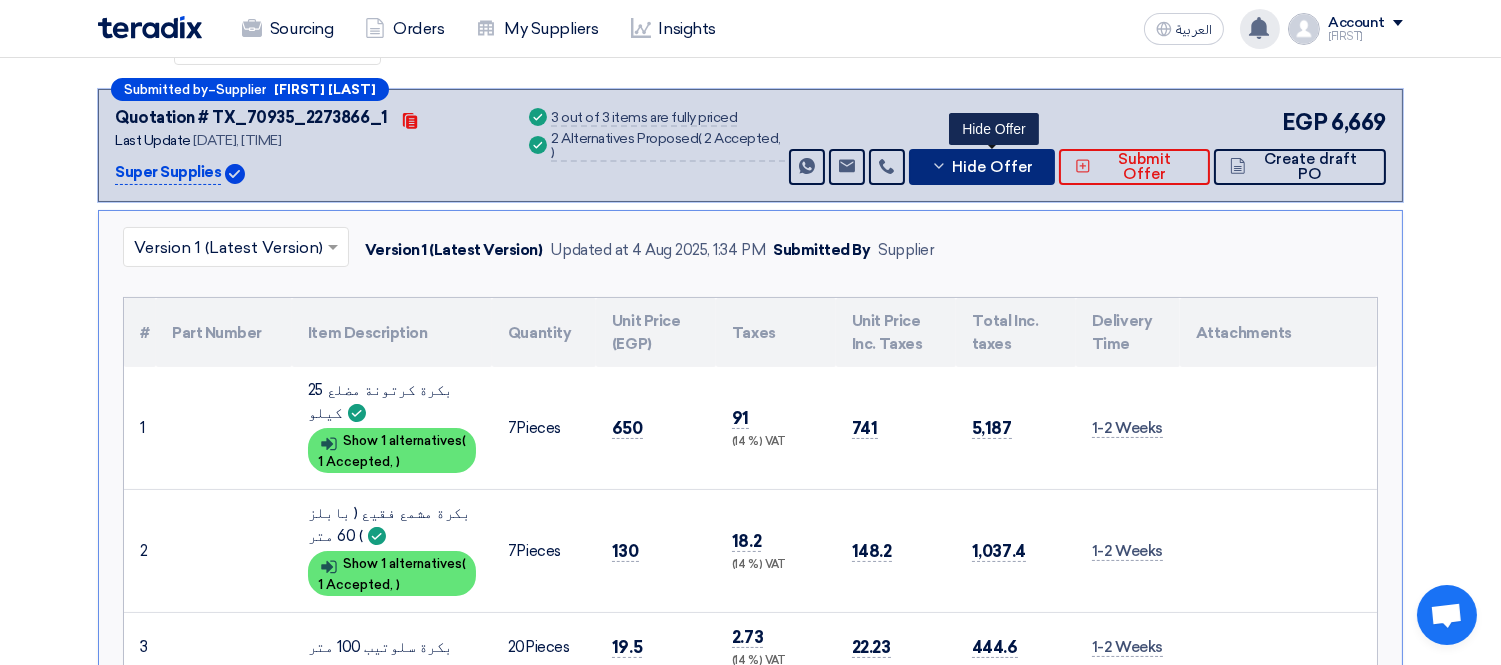 click on "Hide Offer" at bounding box center (992, 167) 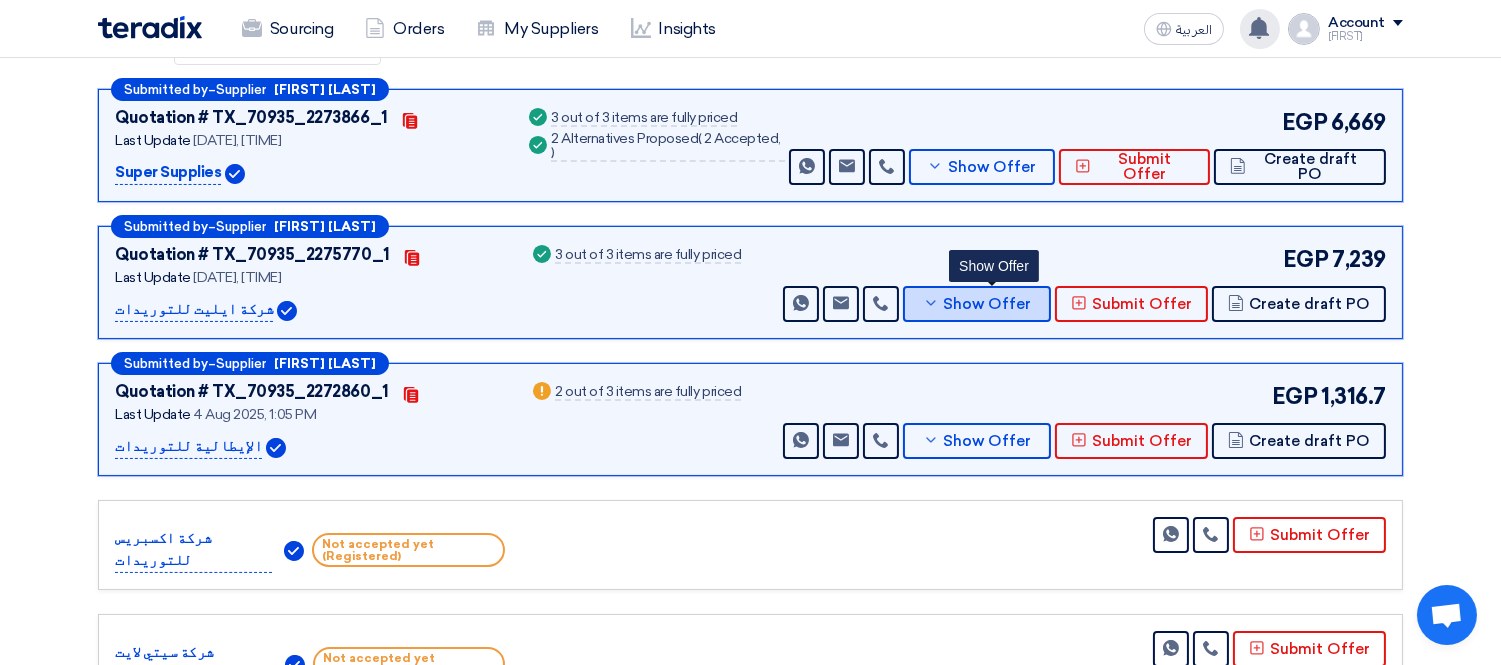 click on "Show Offer" at bounding box center [988, 304] 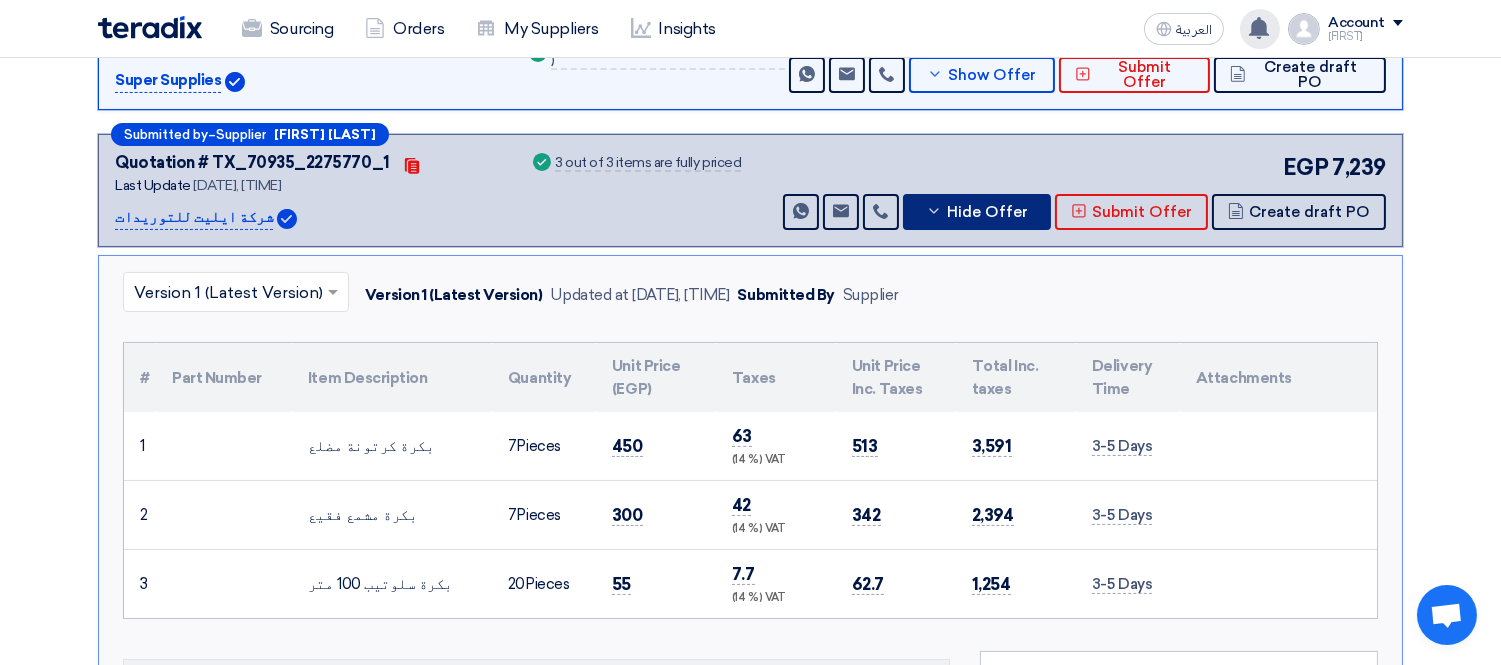 scroll, scrollTop: 462, scrollLeft: 0, axis: vertical 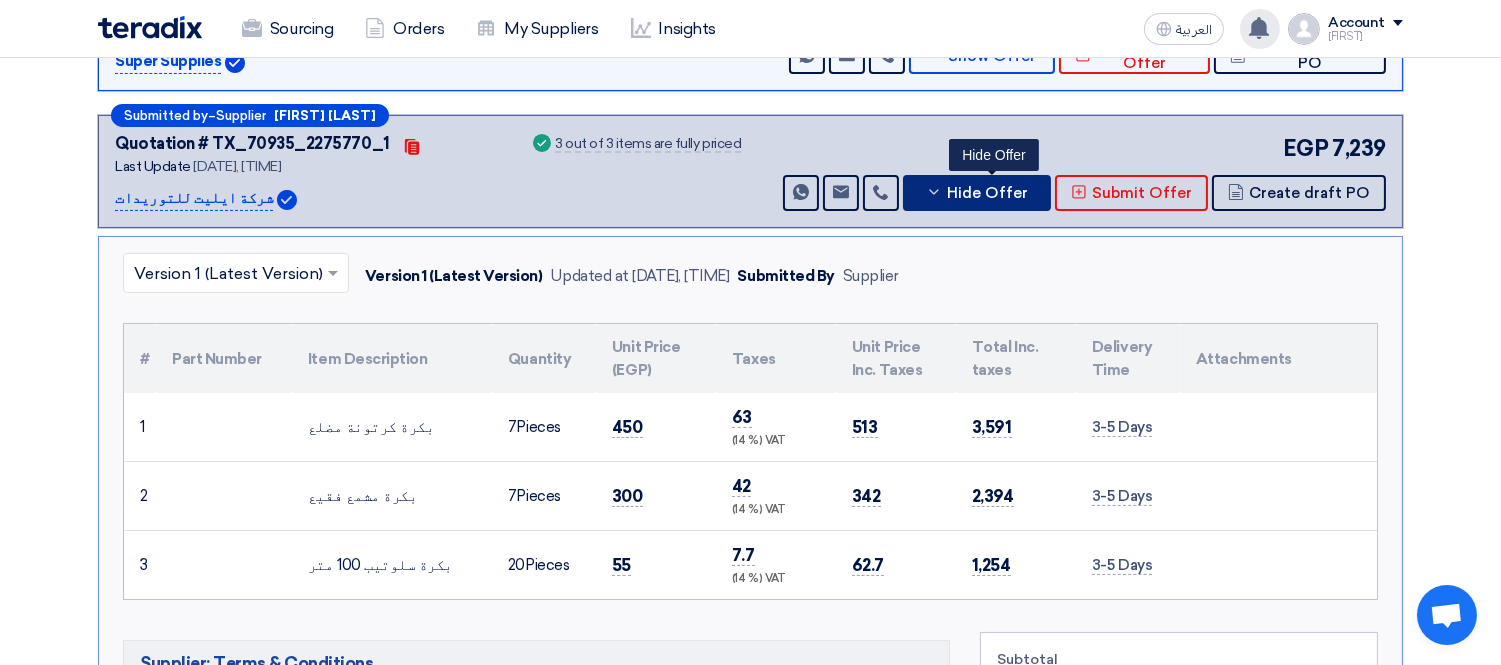 click on "Hide Offer" at bounding box center [987, 193] 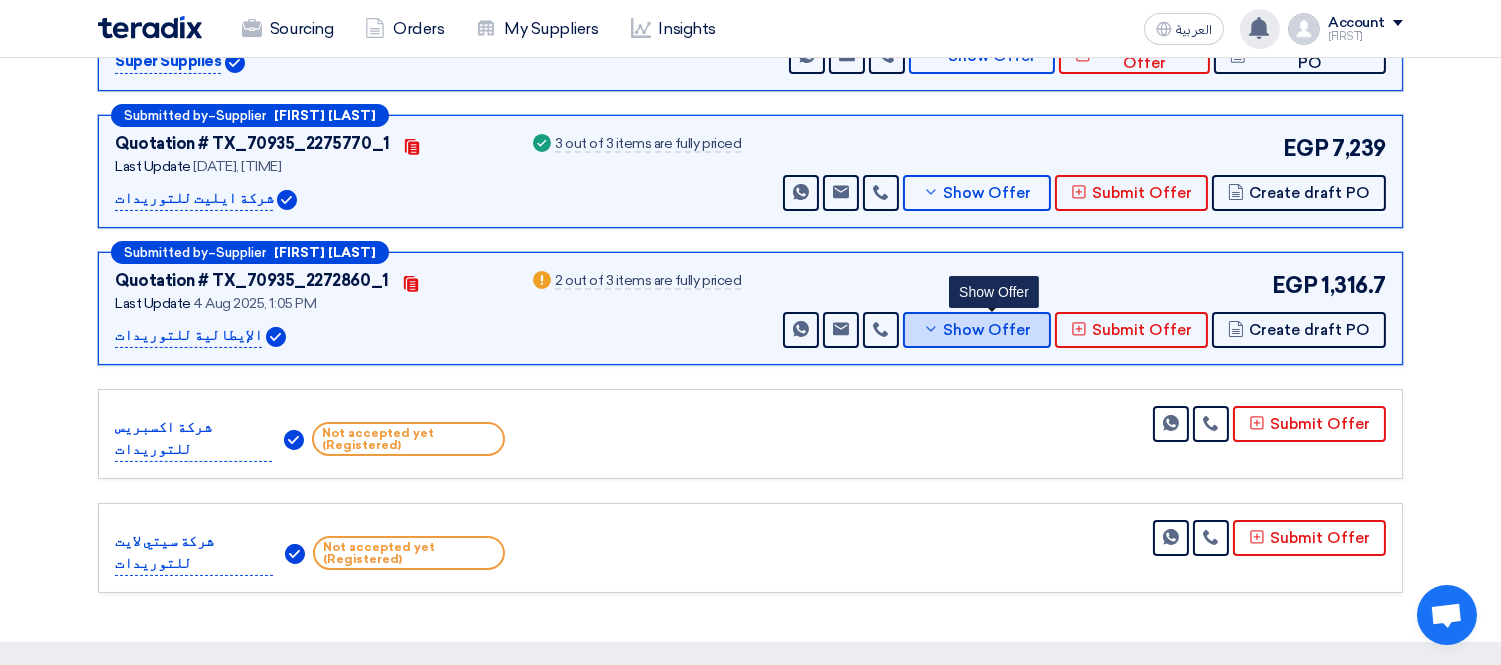 click on "Show Offer" at bounding box center (988, 330) 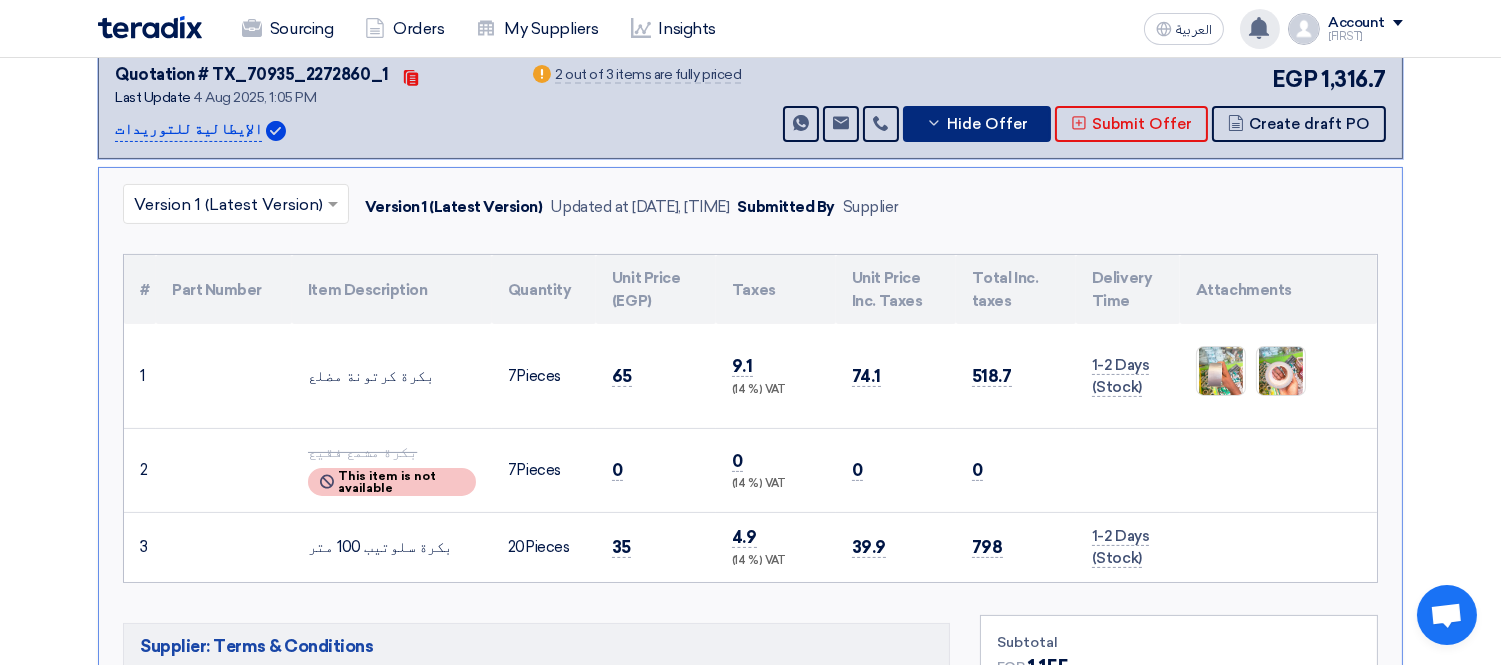 scroll, scrollTop: 684, scrollLeft: 0, axis: vertical 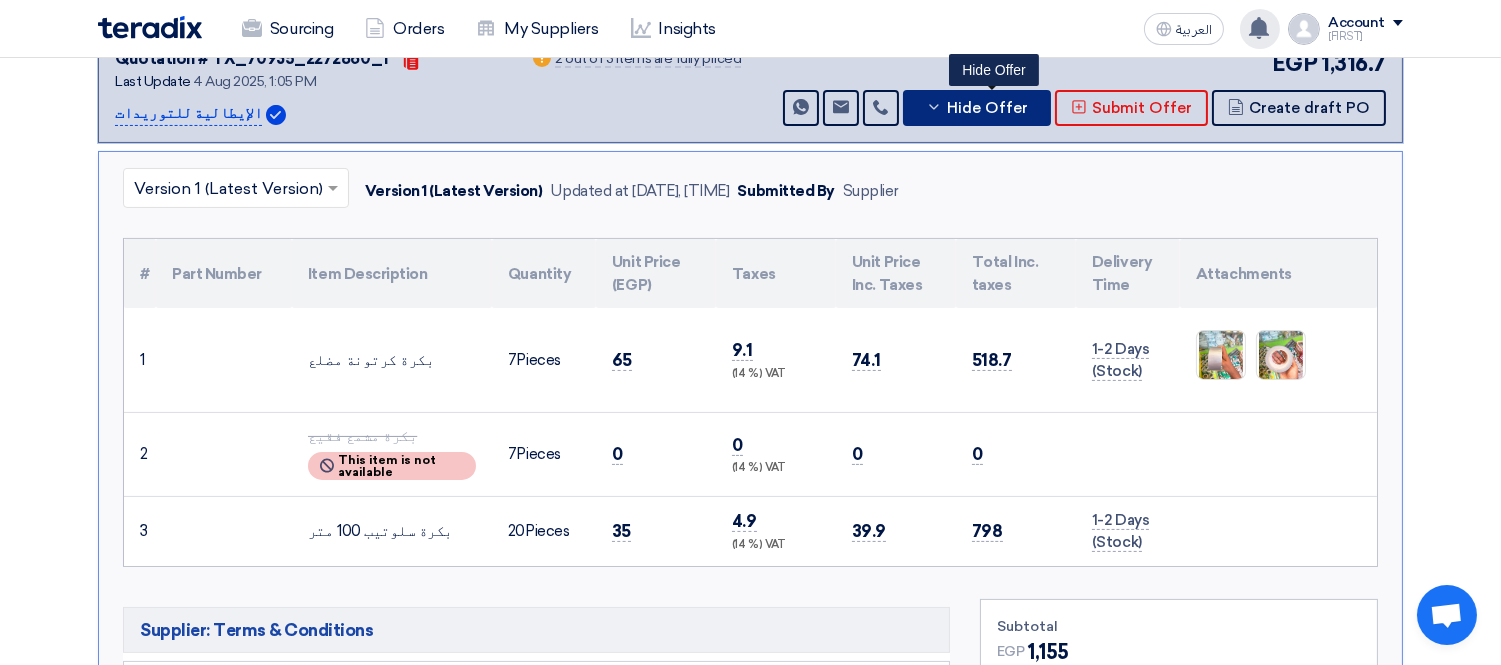 click on "Hide Offer" at bounding box center (987, 108) 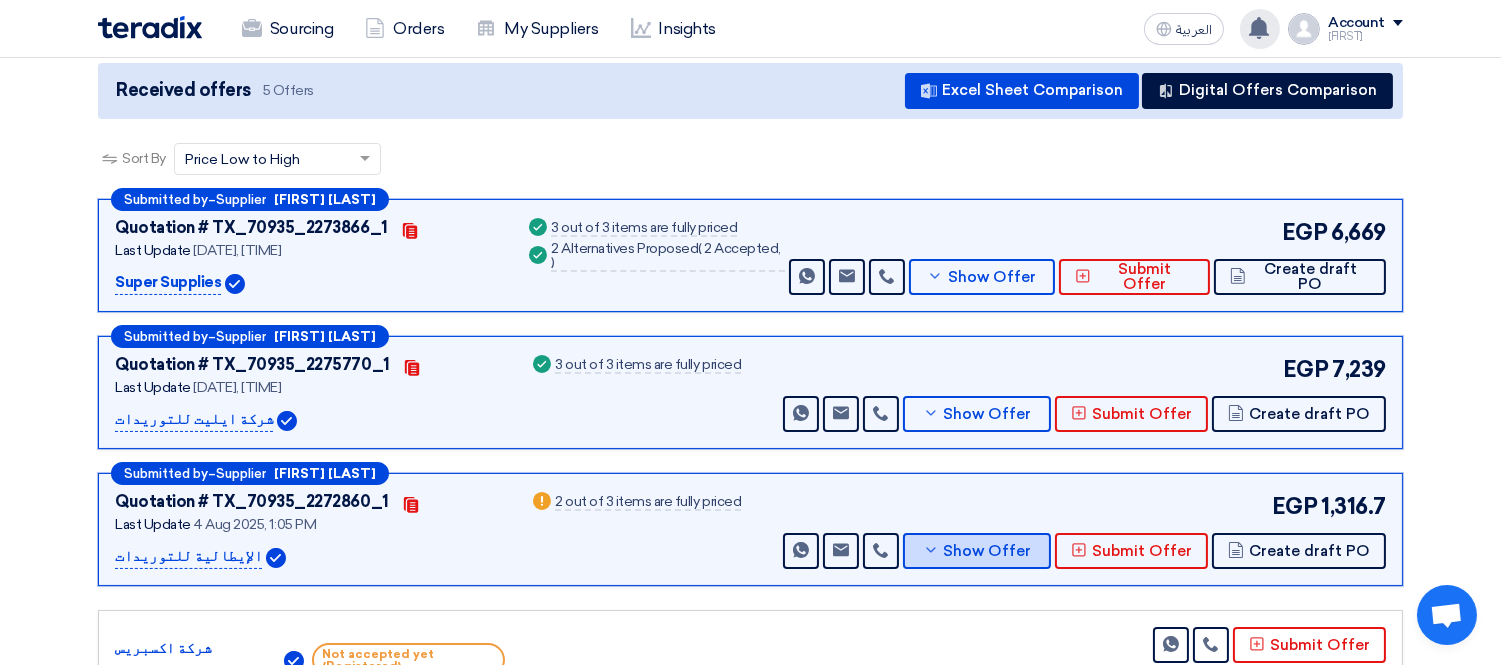 scroll, scrollTop: 240, scrollLeft: 0, axis: vertical 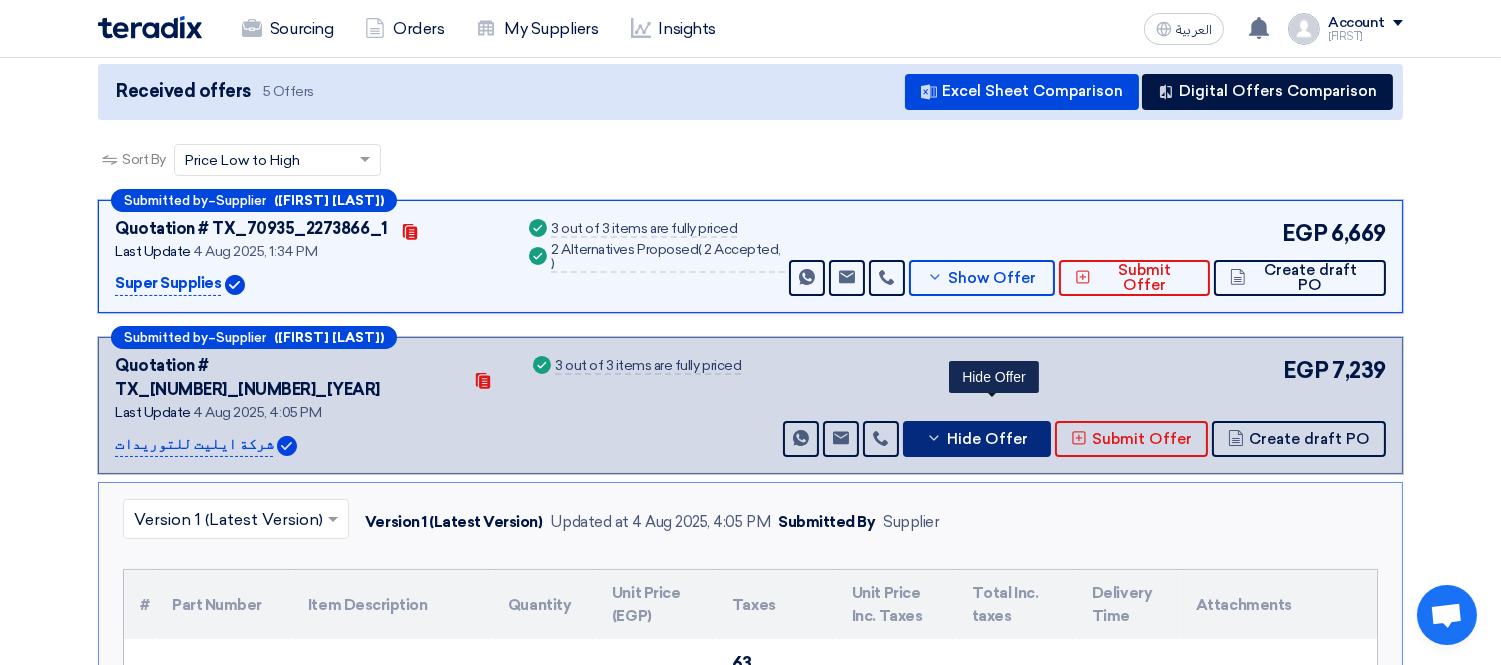 click on "Hide Offer" at bounding box center [987, 439] 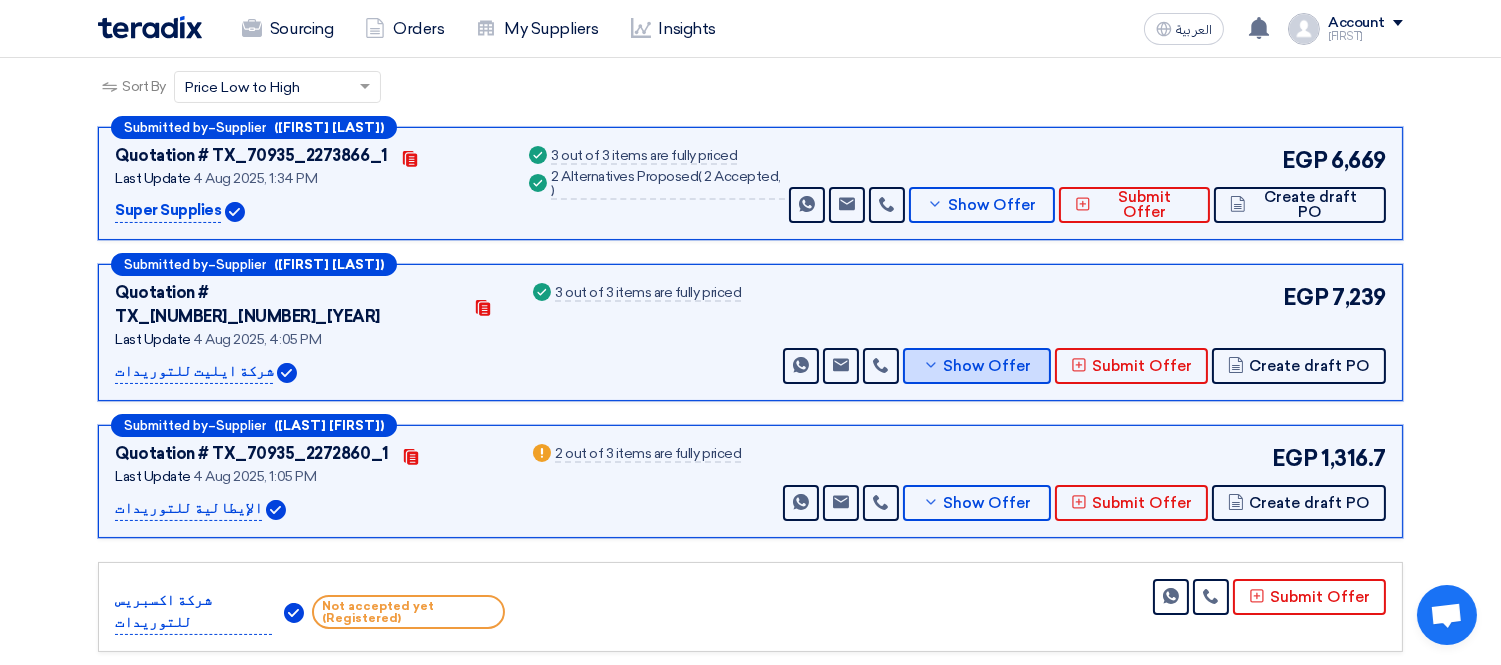 scroll, scrollTop: 351, scrollLeft: 0, axis: vertical 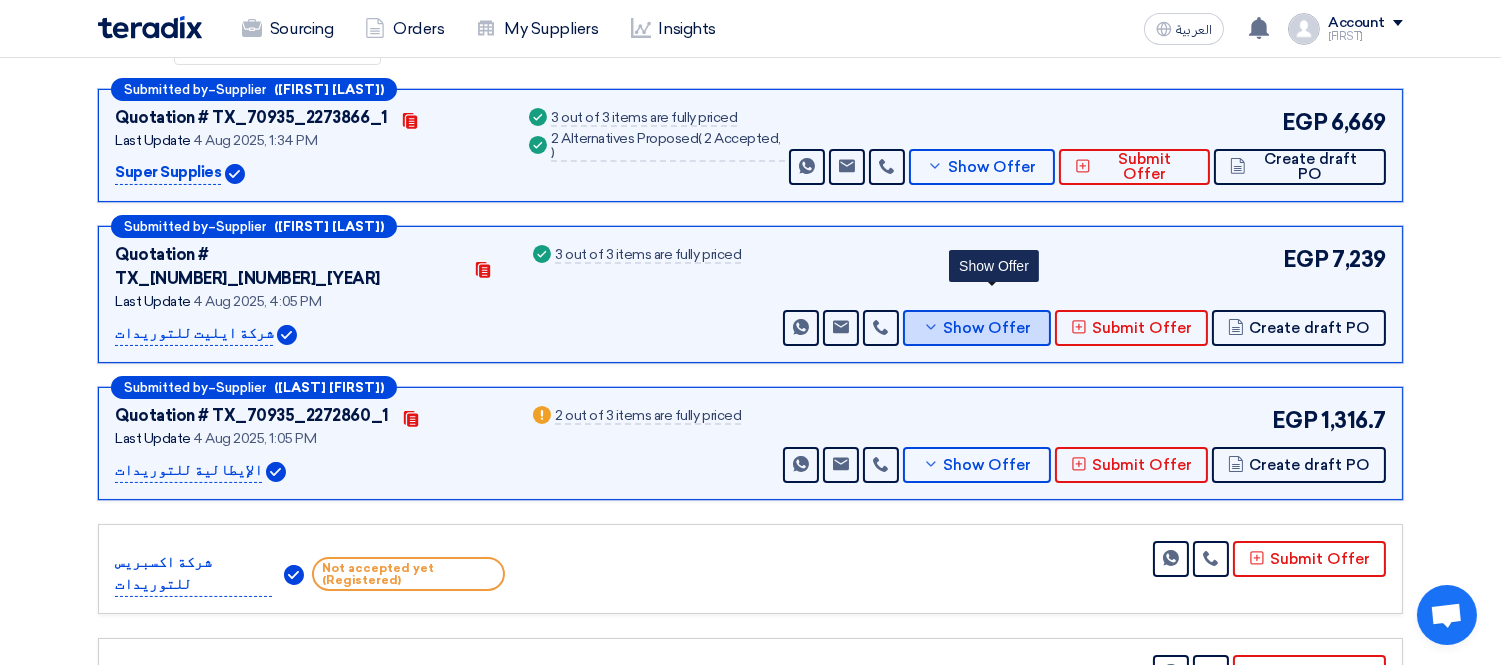 click on "Show Offer" at bounding box center (988, 328) 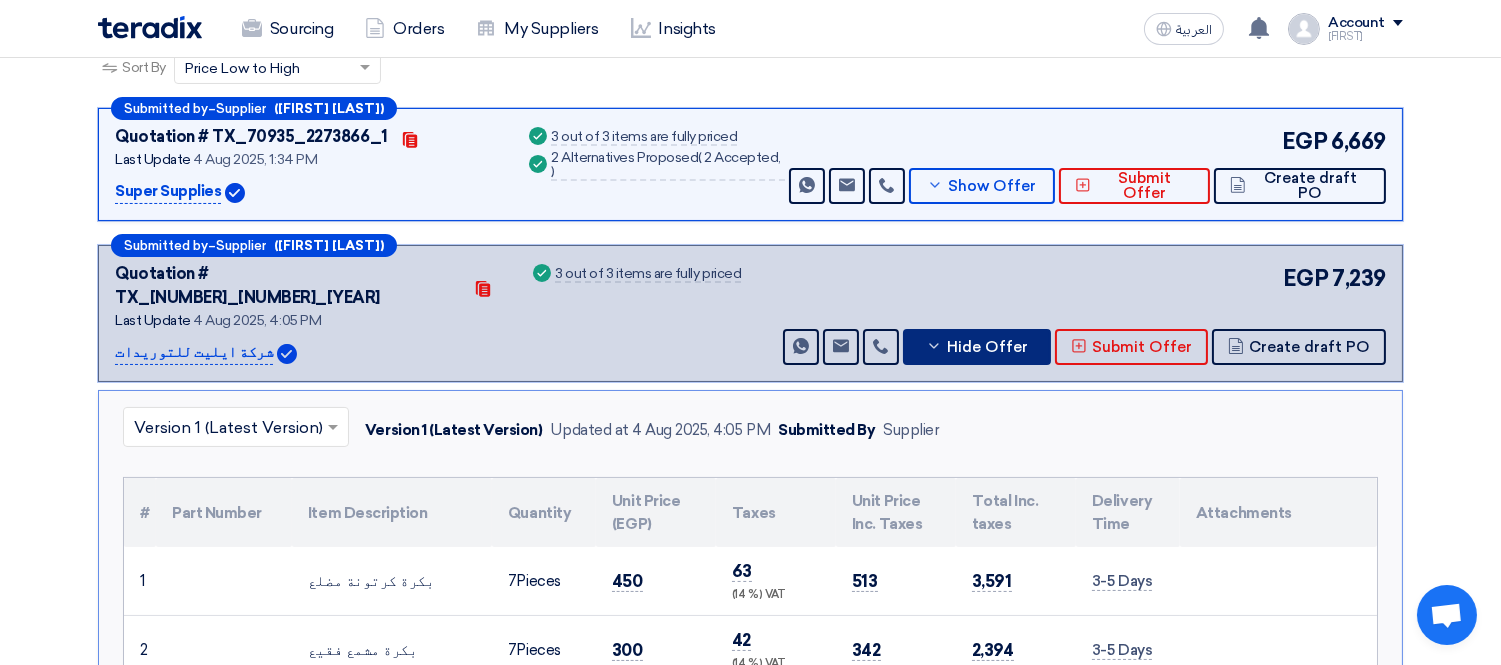 scroll, scrollTop: 128, scrollLeft: 0, axis: vertical 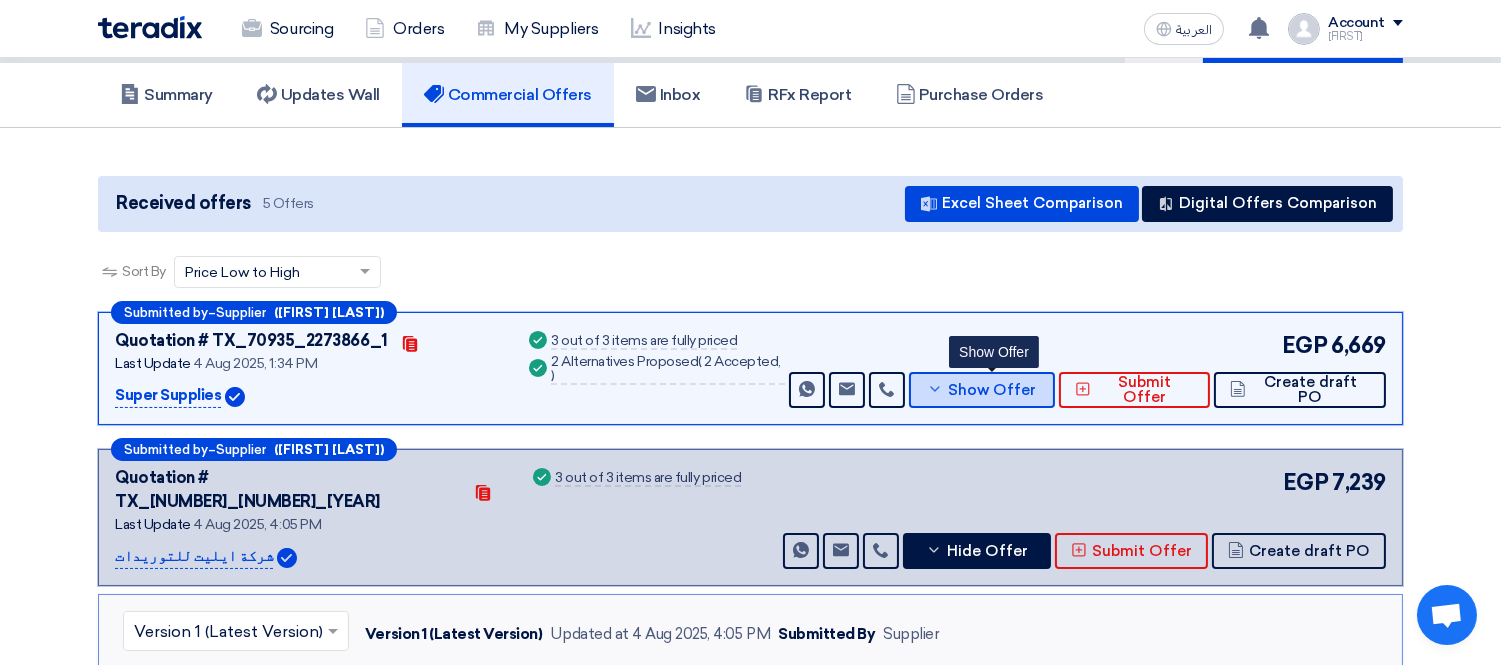 click on "Show Offer" at bounding box center (992, 390) 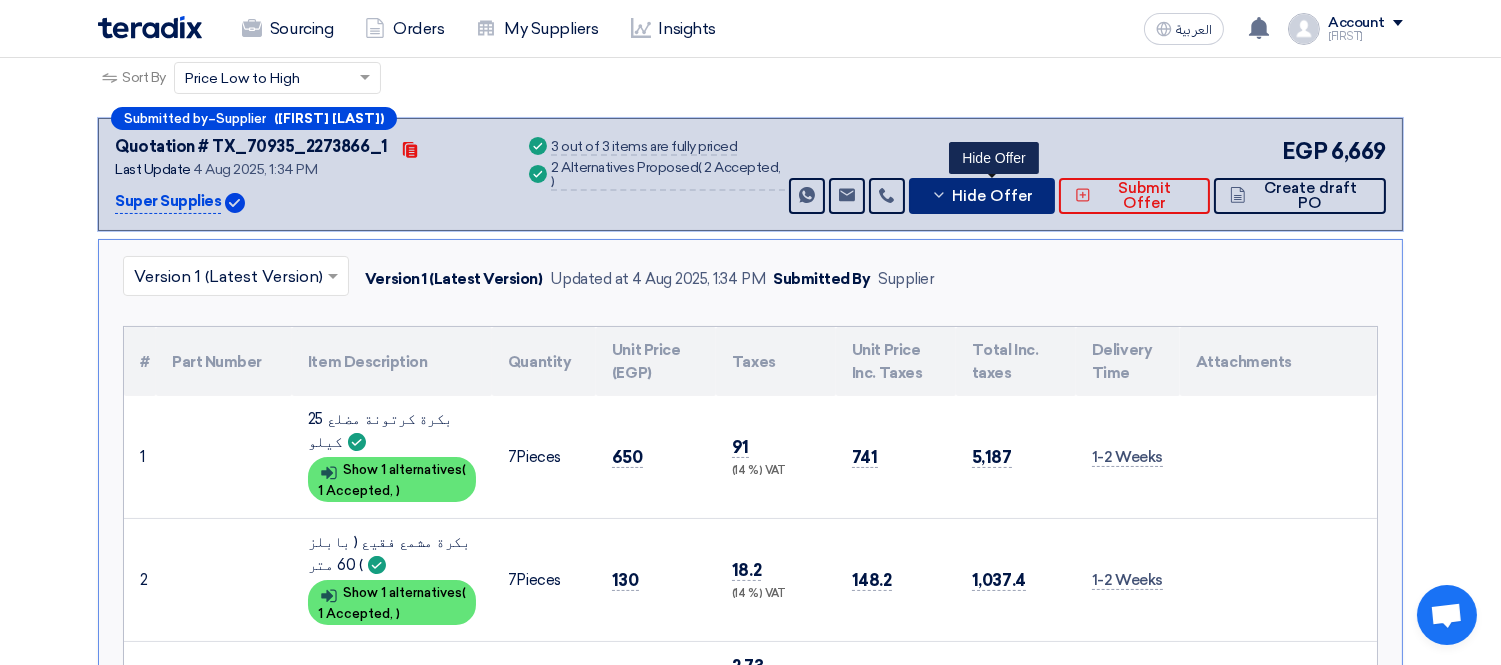 scroll, scrollTop: 351, scrollLeft: 0, axis: vertical 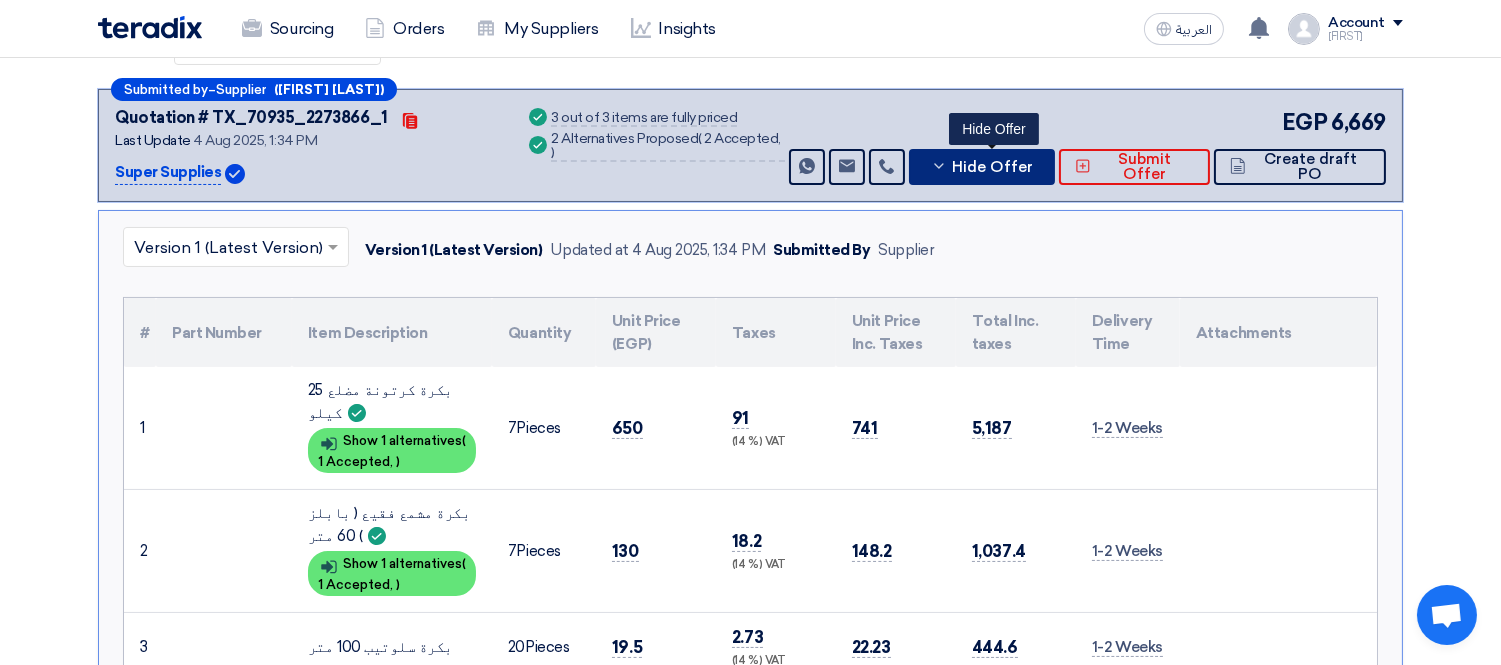 click on "Hide Offer" at bounding box center (992, 167) 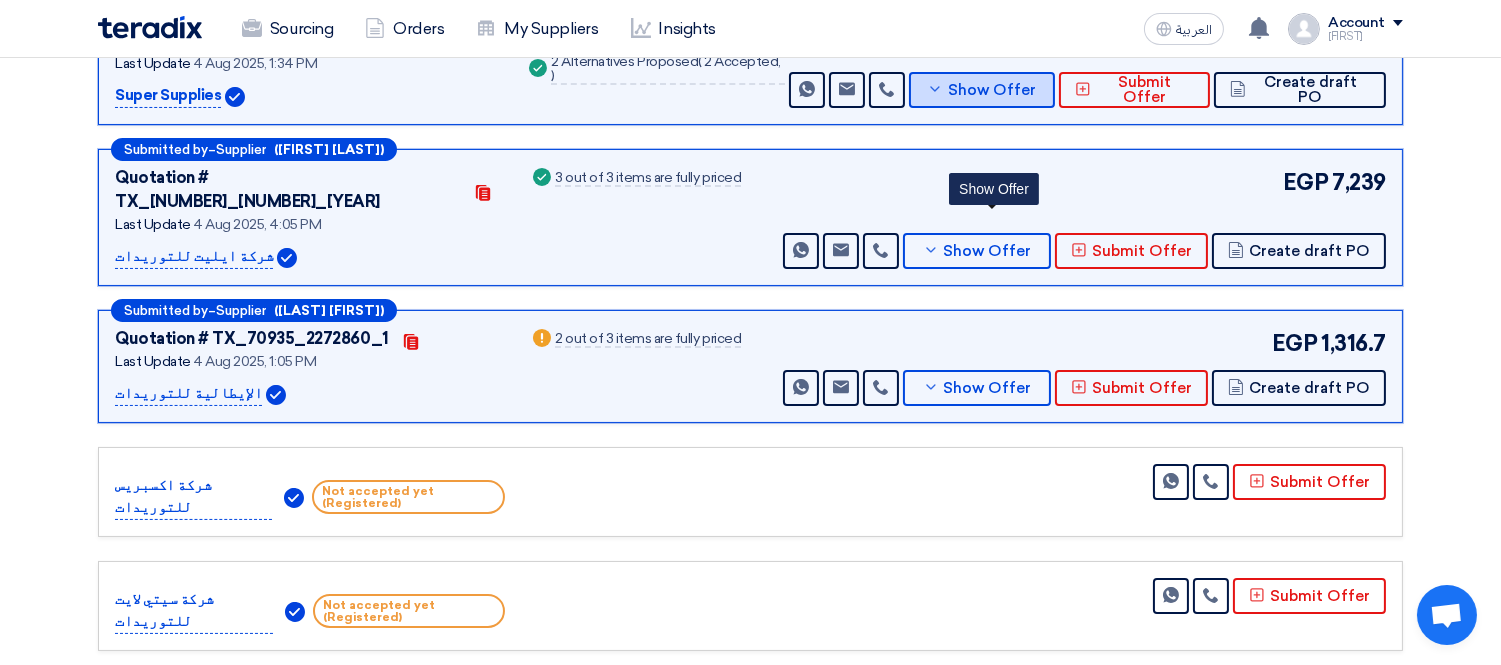 scroll, scrollTop: 462, scrollLeft: 0, axis: vertical 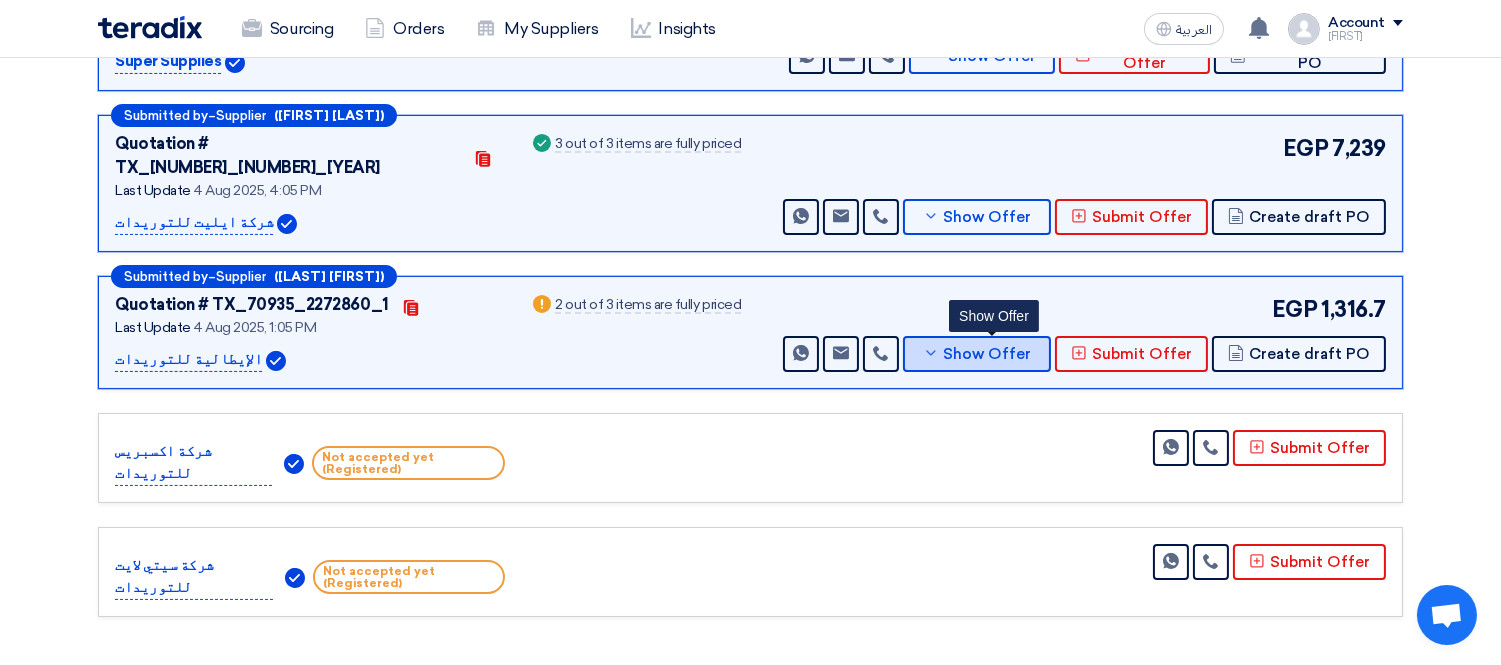 click on "Show Offer" at bounding box center [988, 354] 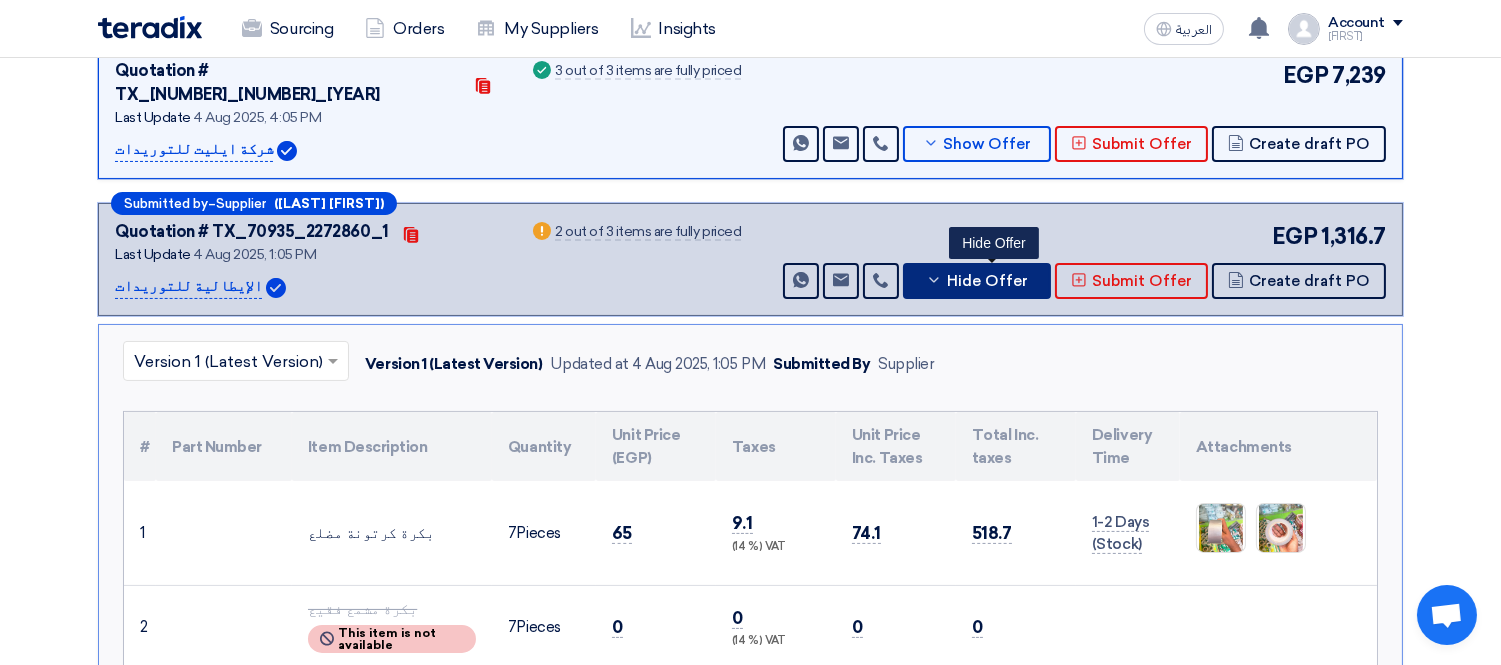 scroll, scrollTop: 573, scrollLeft: 0, axis: vertical 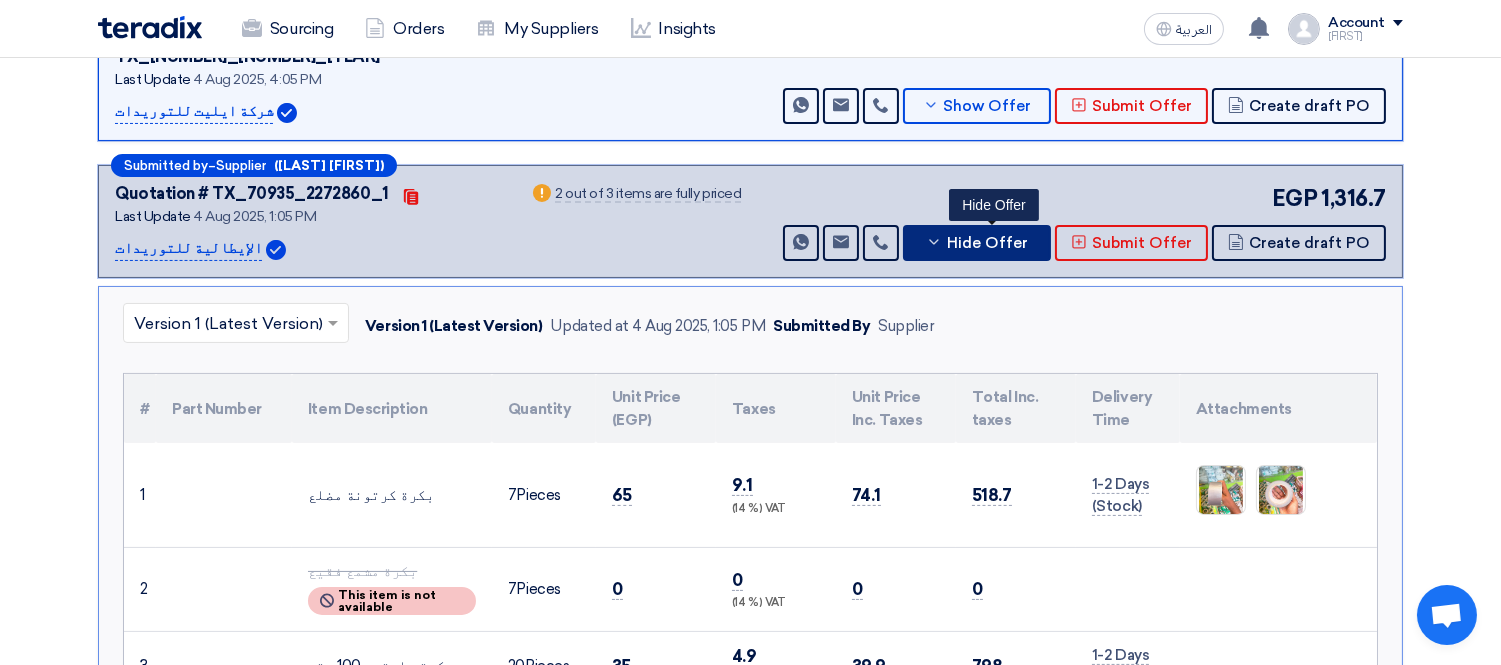 click on "Hide Offer" at bounding box center (987, 243) 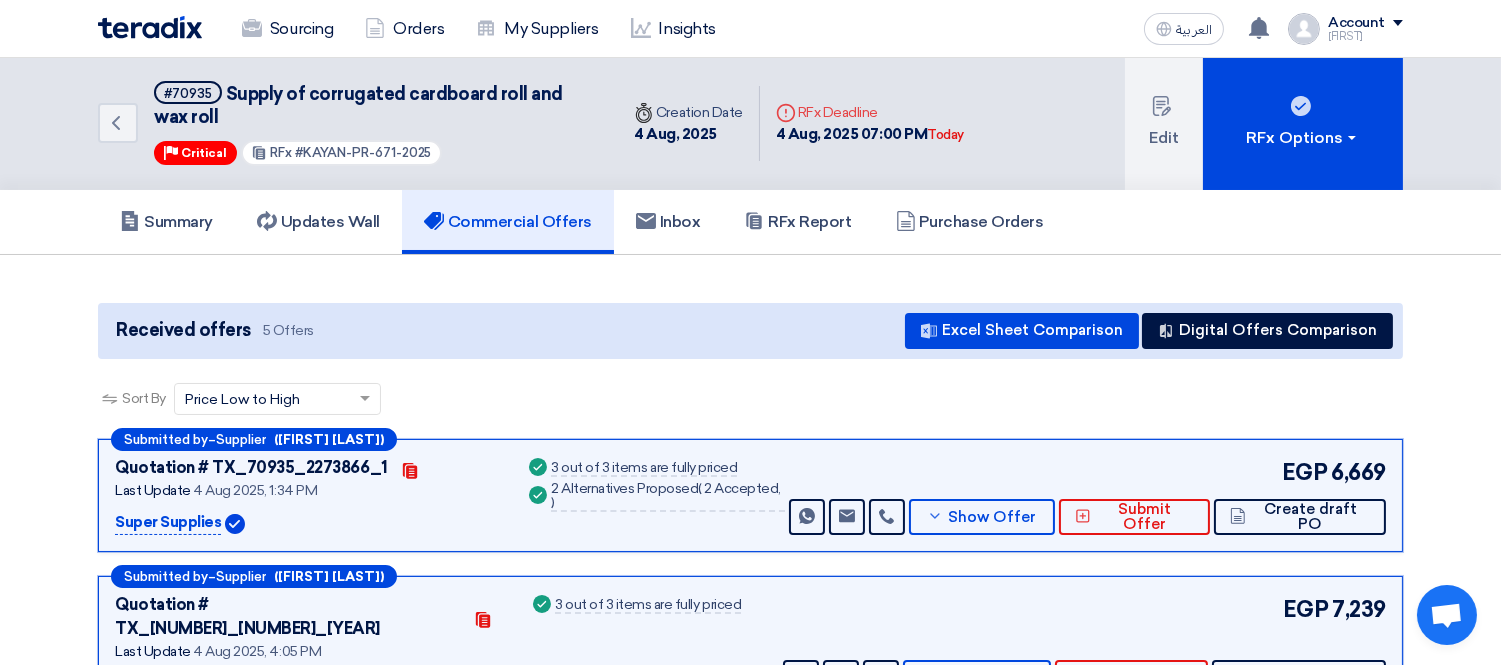 scroll, scrollTop: 0, scrollLeft: 0, axis: both 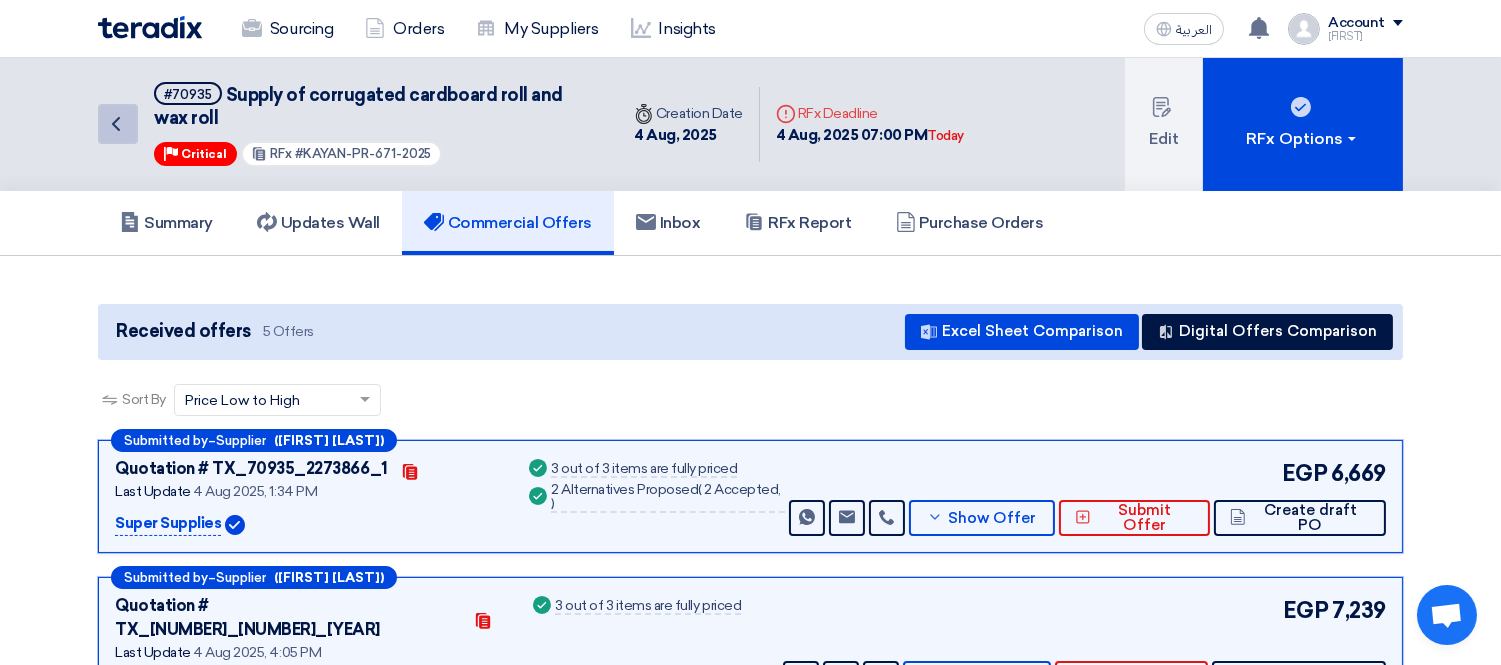 click on "Back" 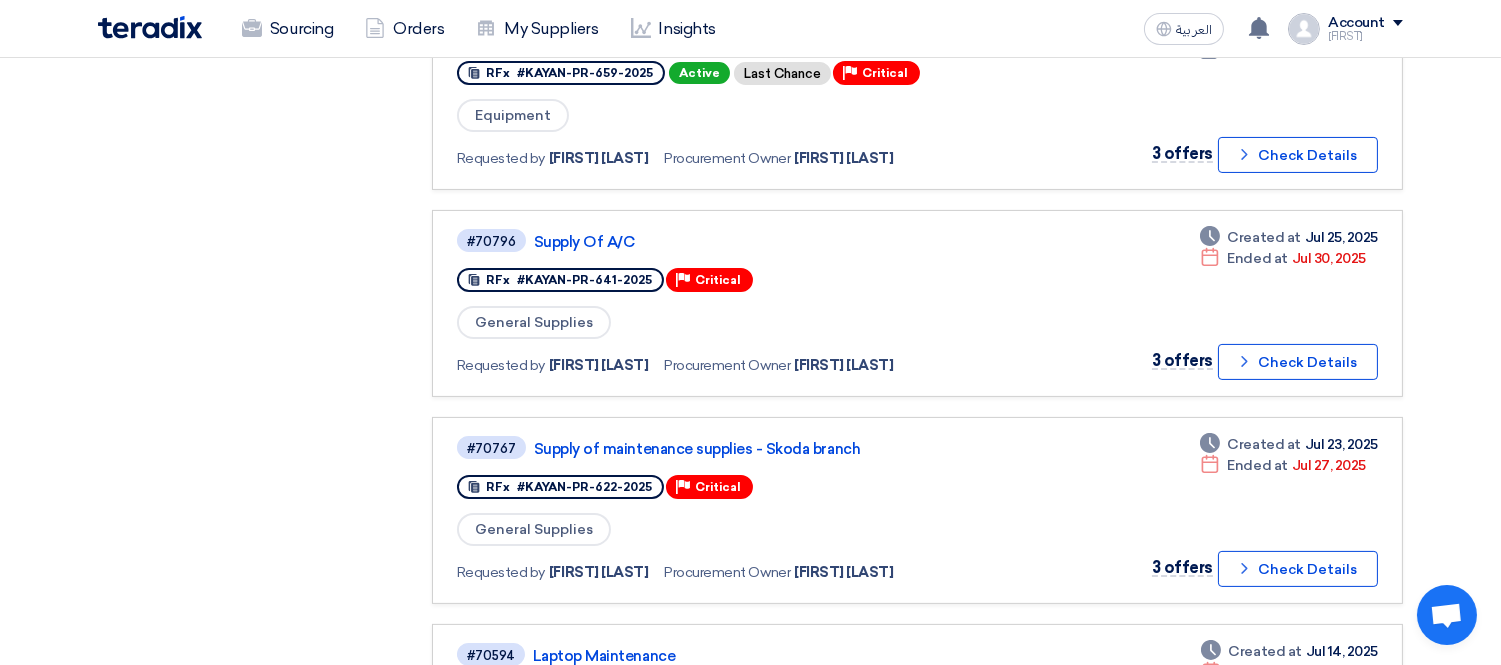 scroll, scrollTop: 888, scrollLeft: 0, axis: vertical 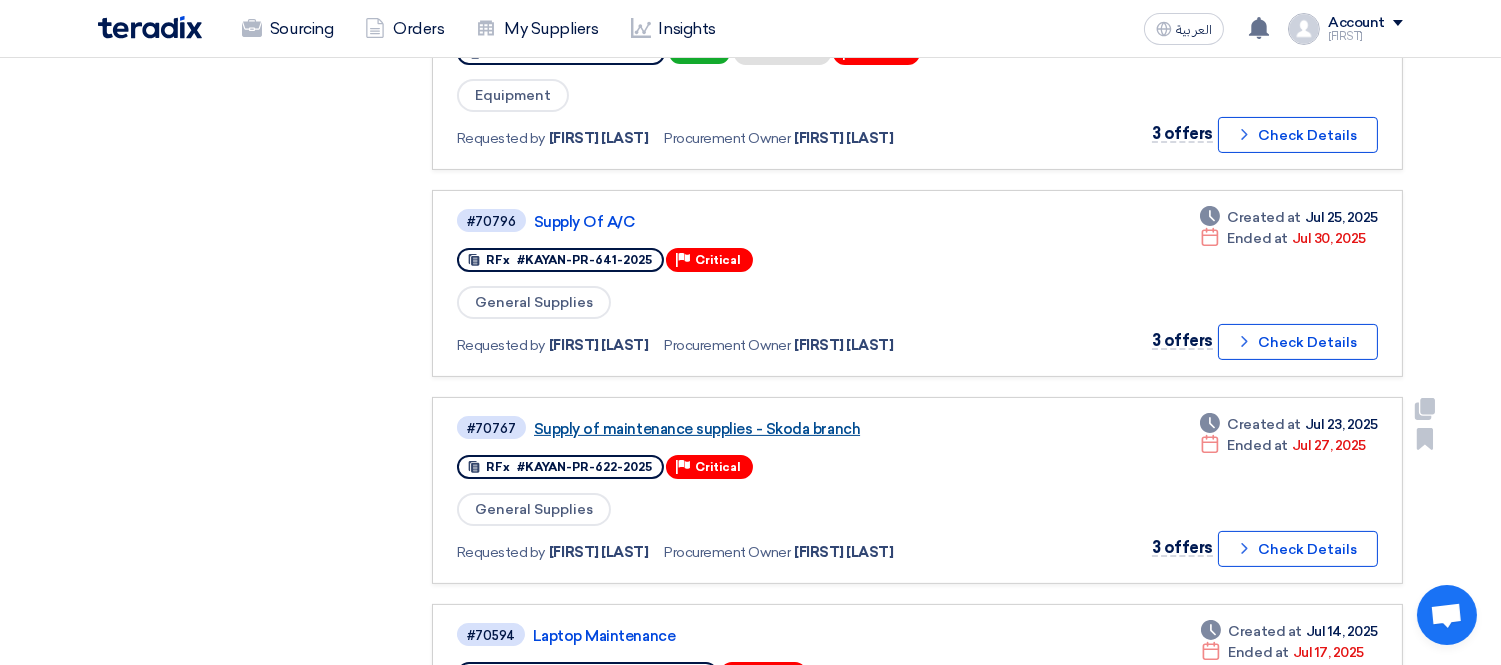 click on "Supply of maintenance supplies - Skoda branch" 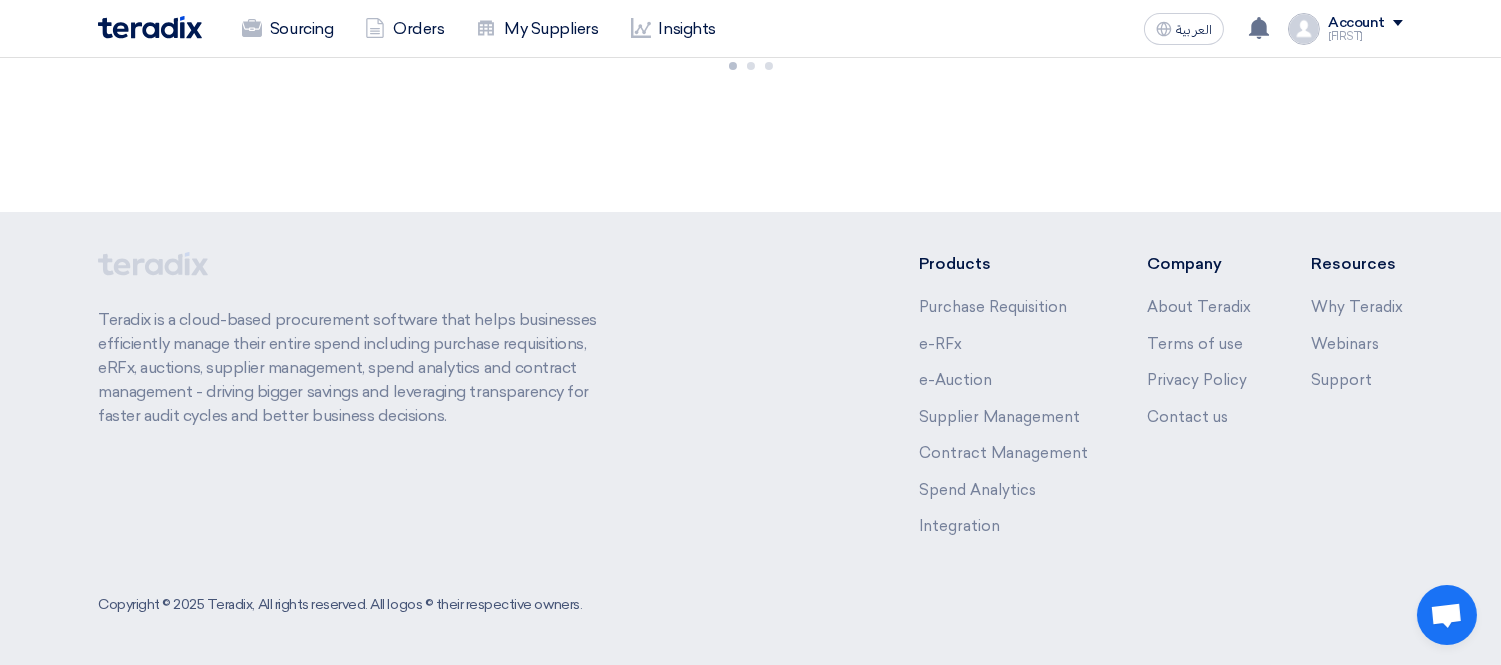 scroll, scrollTop: 0, scrollLeft: 0, axis: both 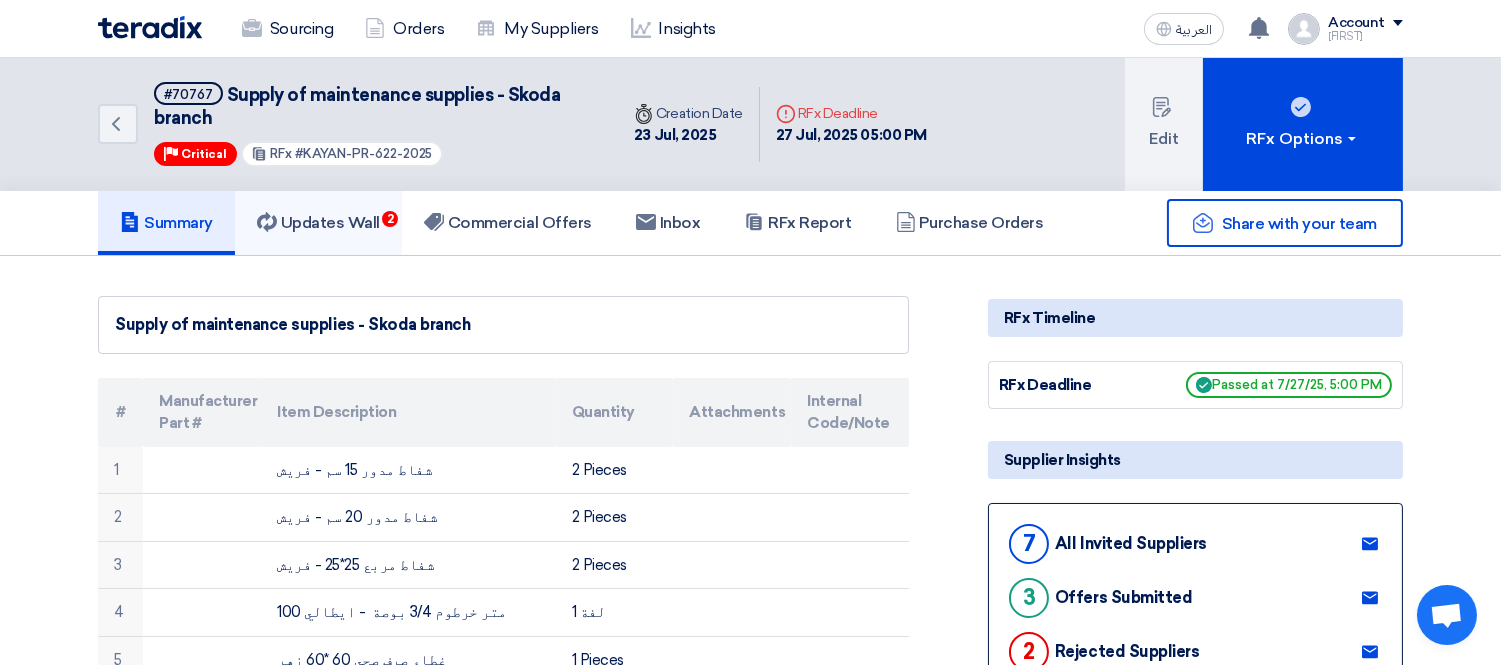 click on "Updates Wall
2" 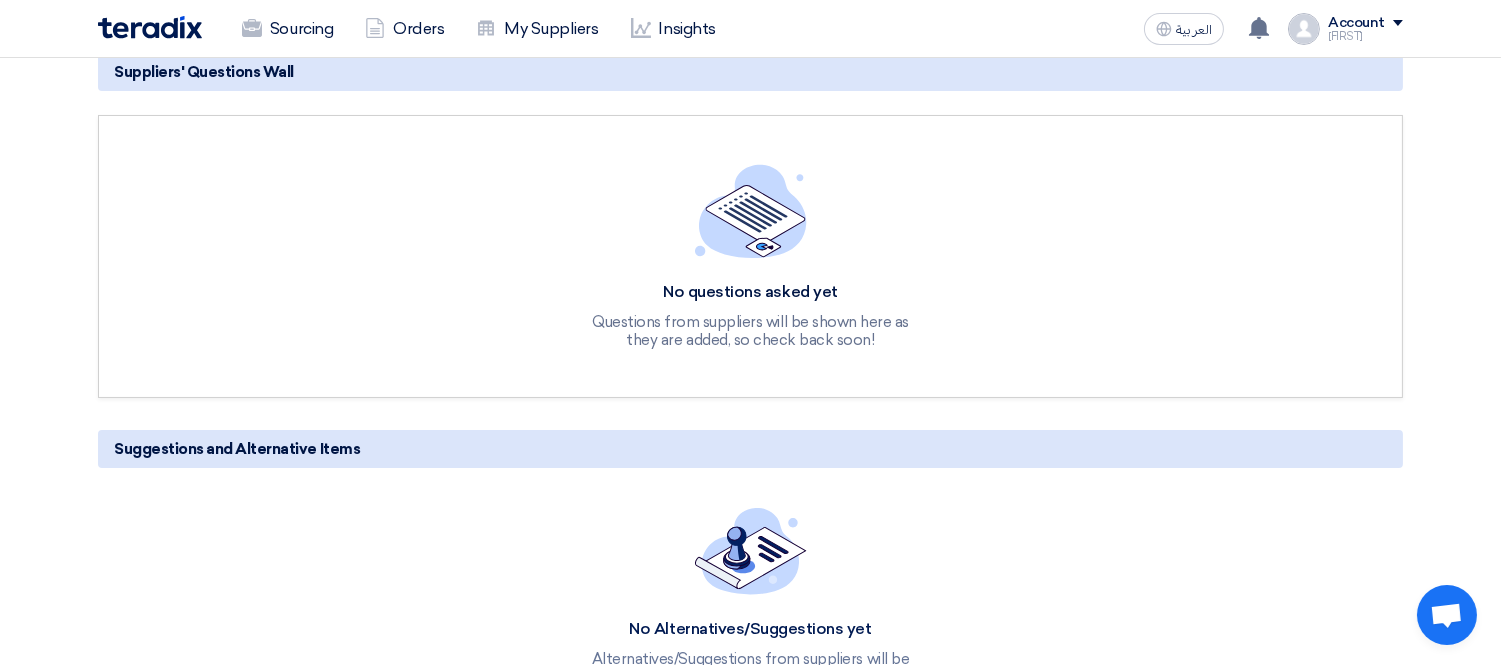 scroll, scrollTop: 0, scrollLeft: 0, axis: both 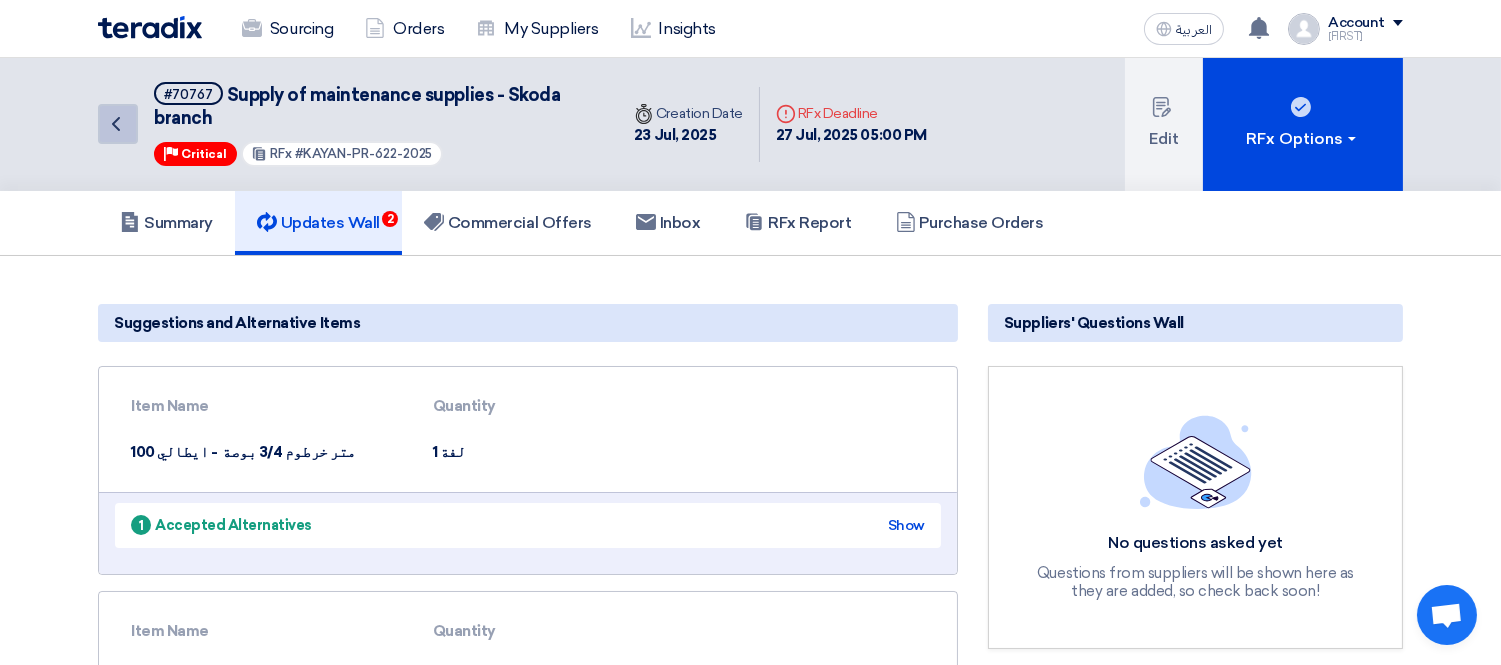 click on "Back" 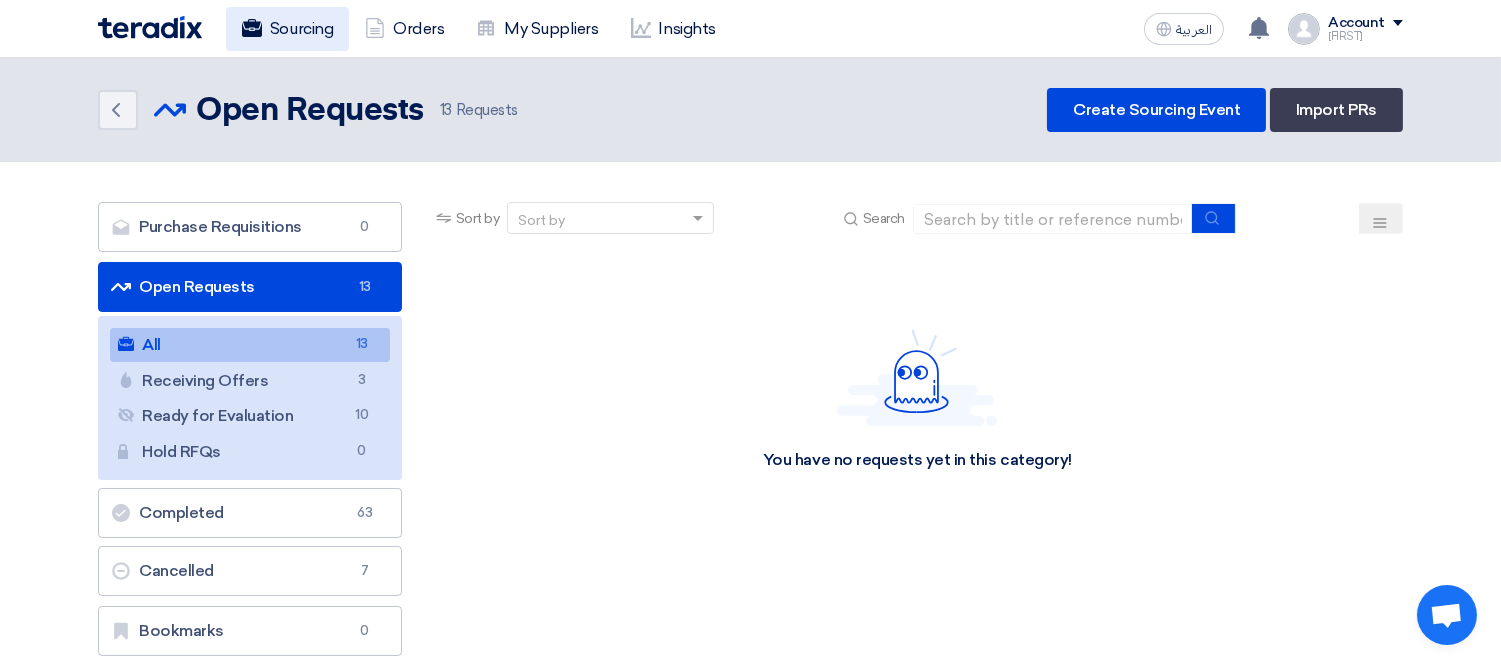 click on "Sourcing" 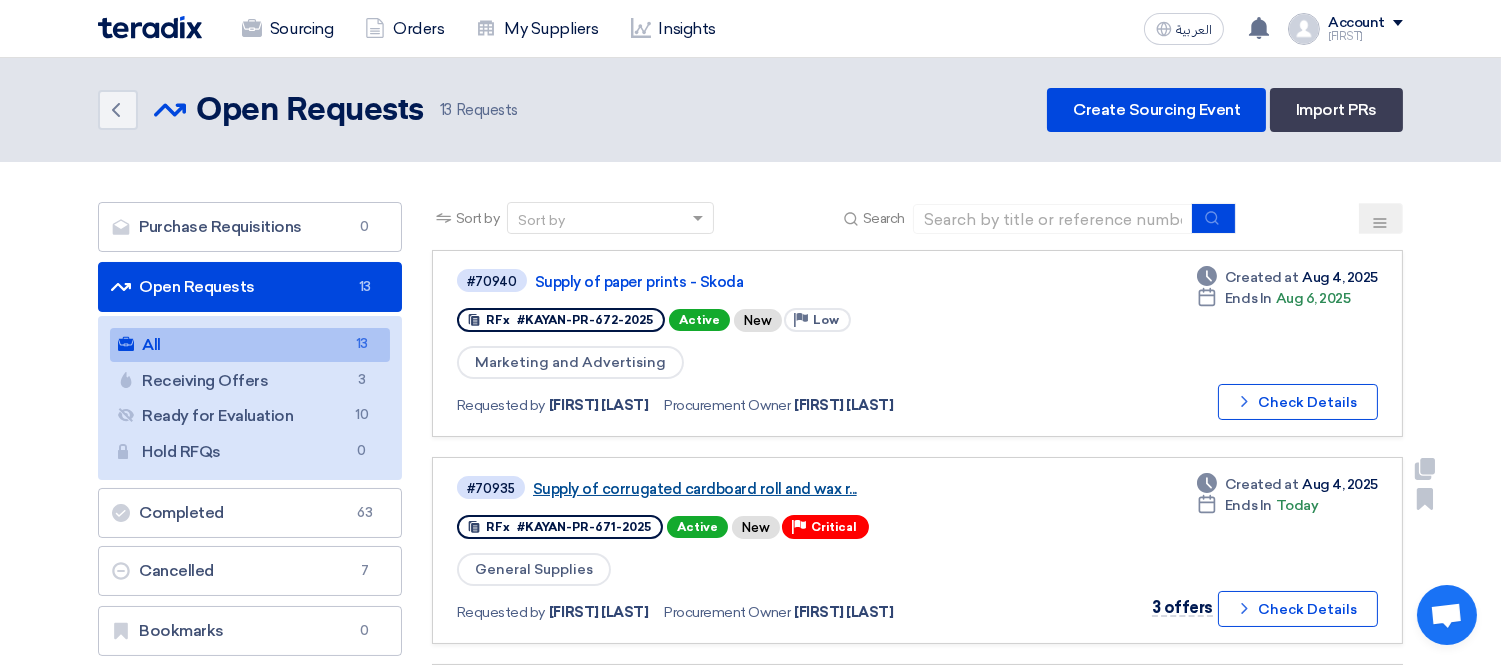 click on "Supply of corrugated cardboard roll and wax r..." 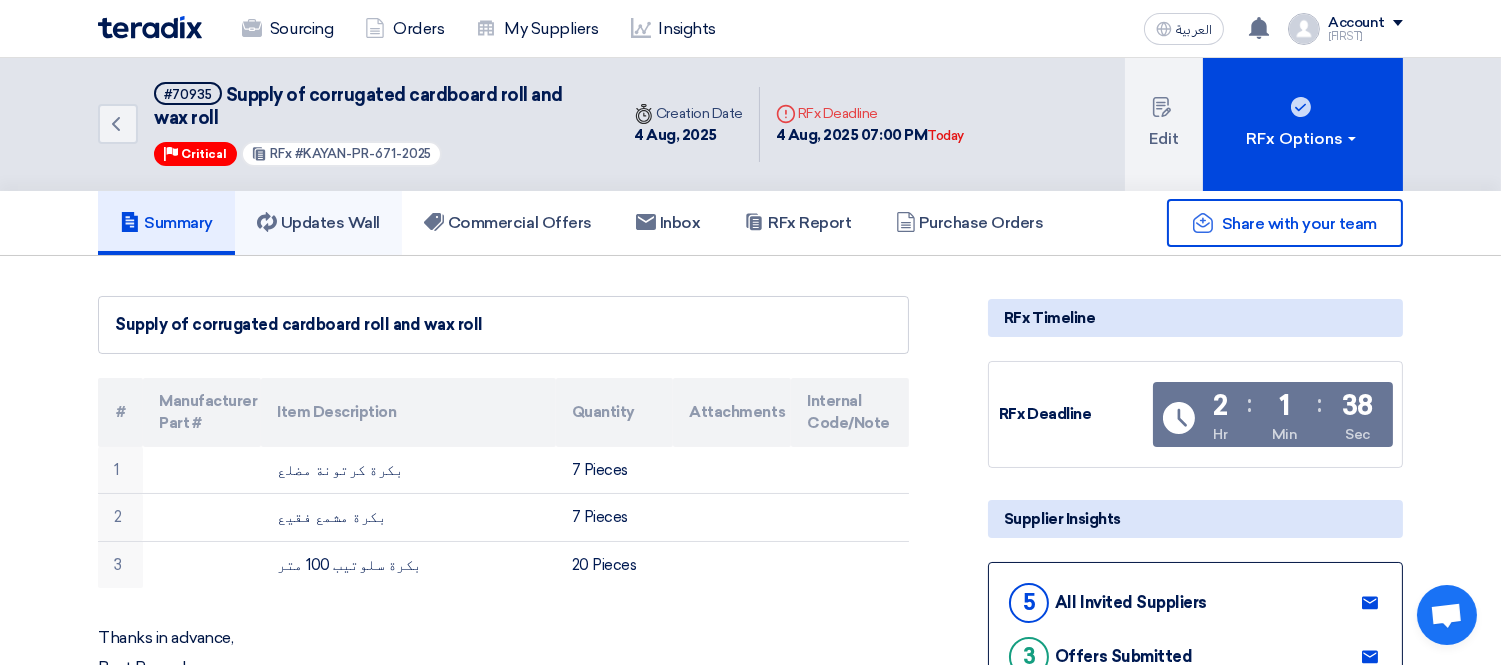 click on "Updates Wall" 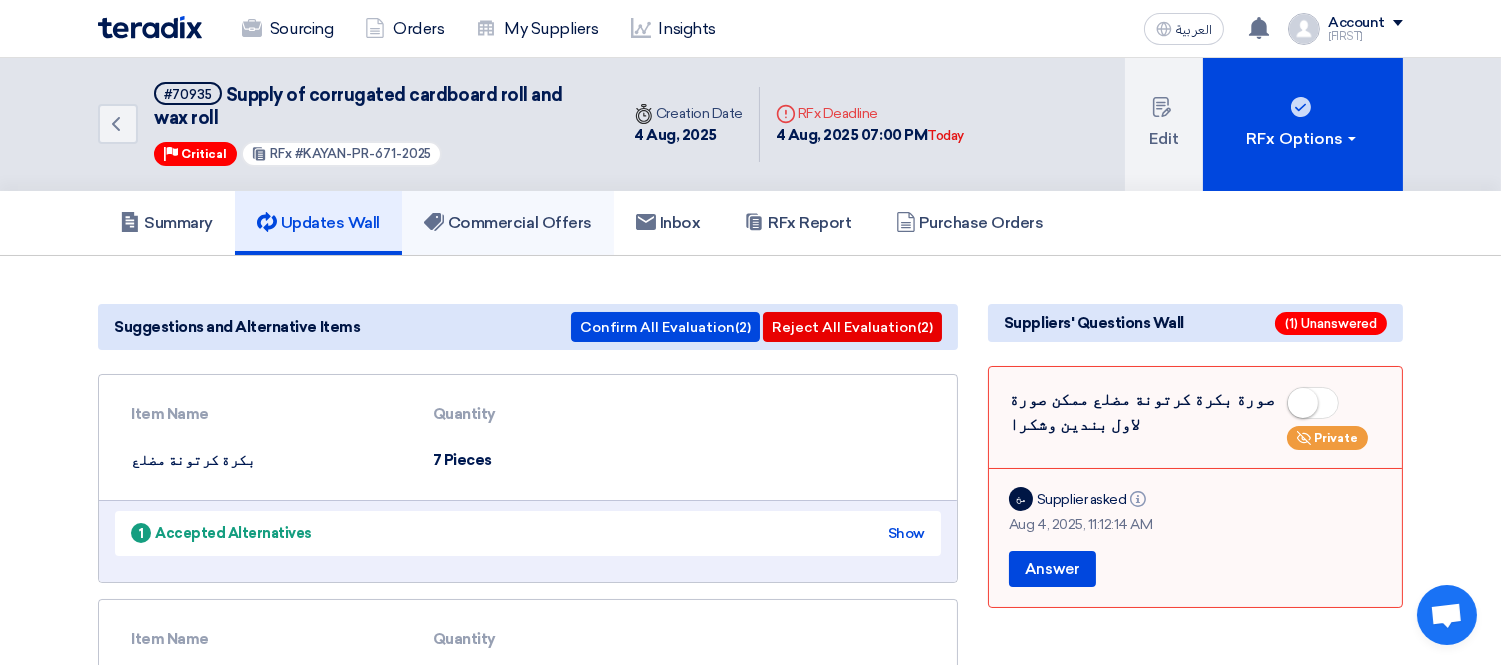 click on "Commercial Offers" 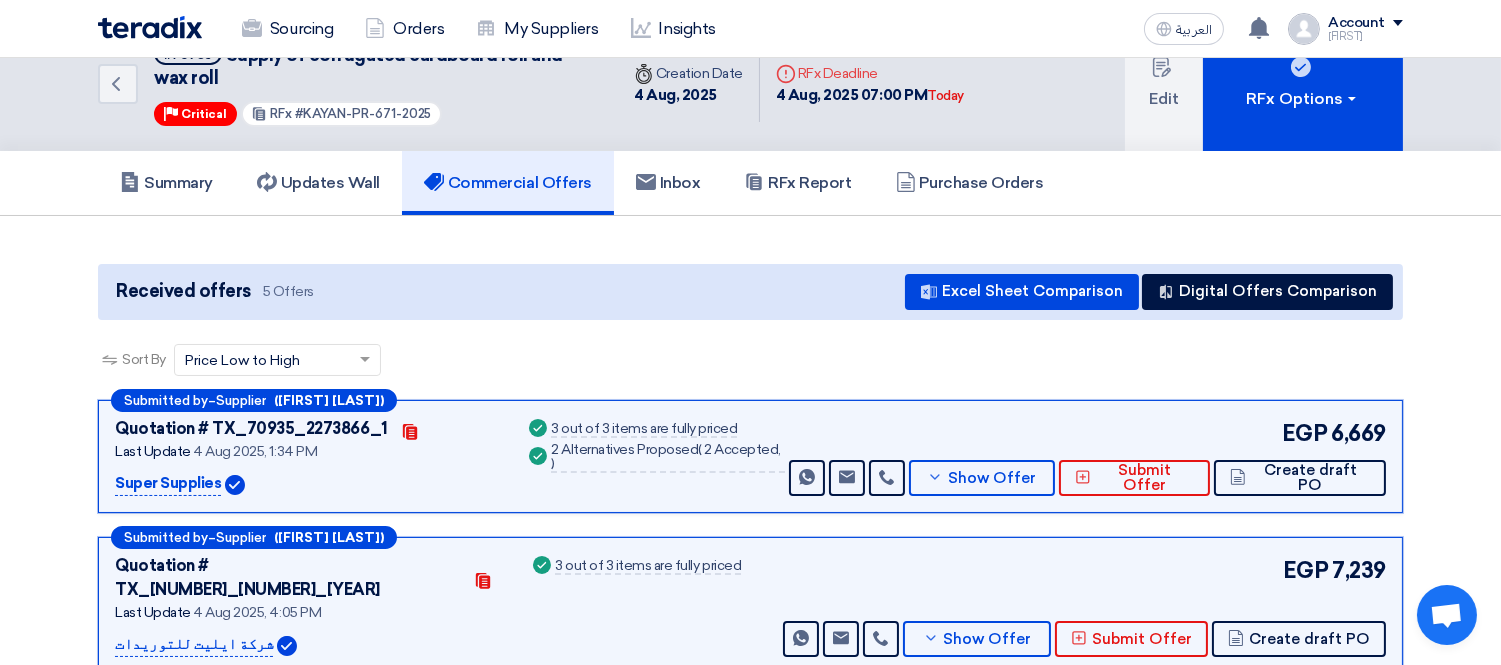 scroll, scrollTop: 0, scrollLeft: 0, axis: both 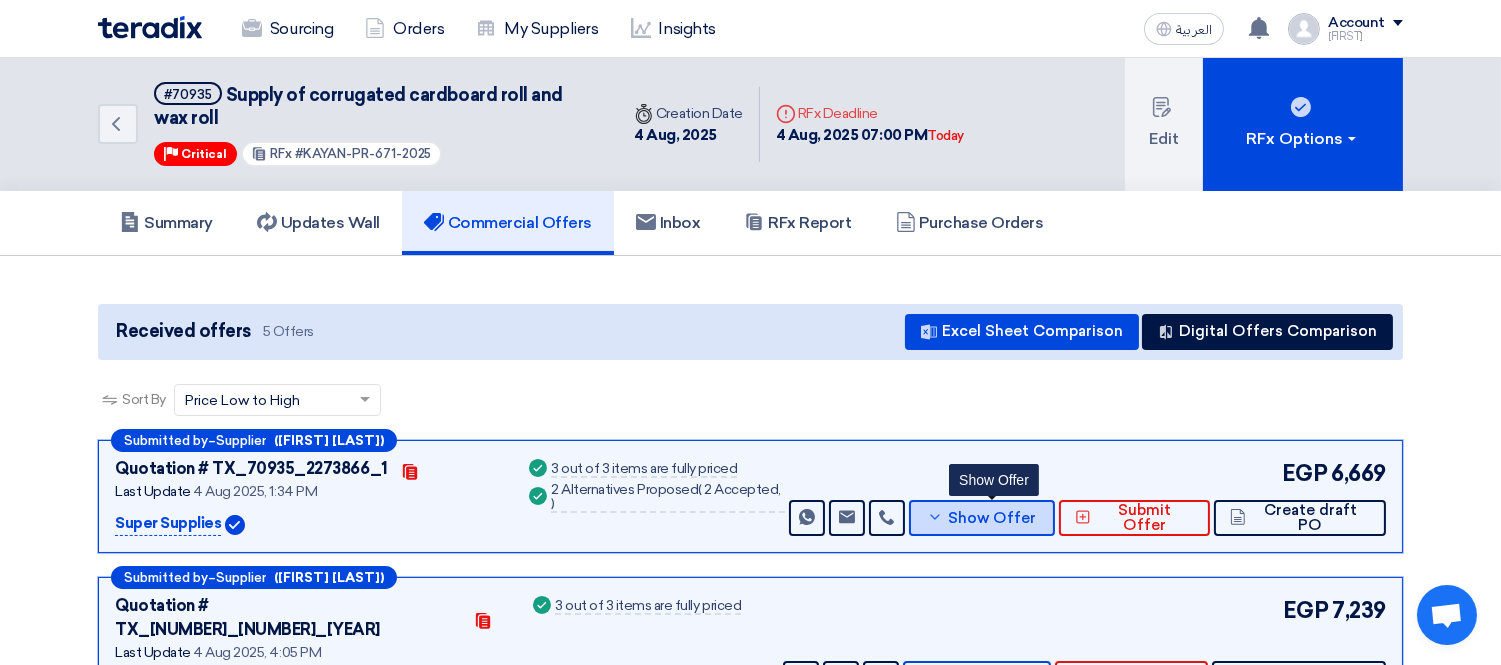 click on "Show Offer" at bounding box center [992, 518] 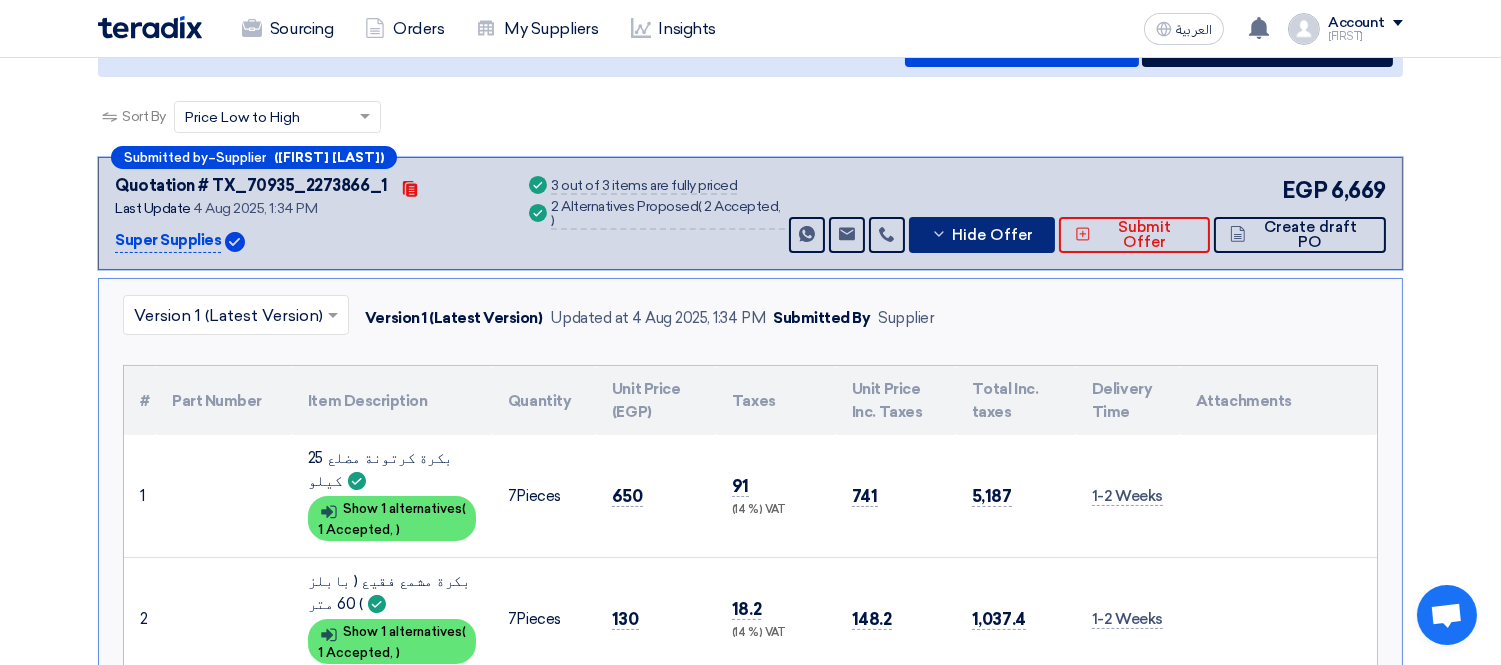 scroll, scrollTop: 333, scrollLeft: 0, axis: vertical 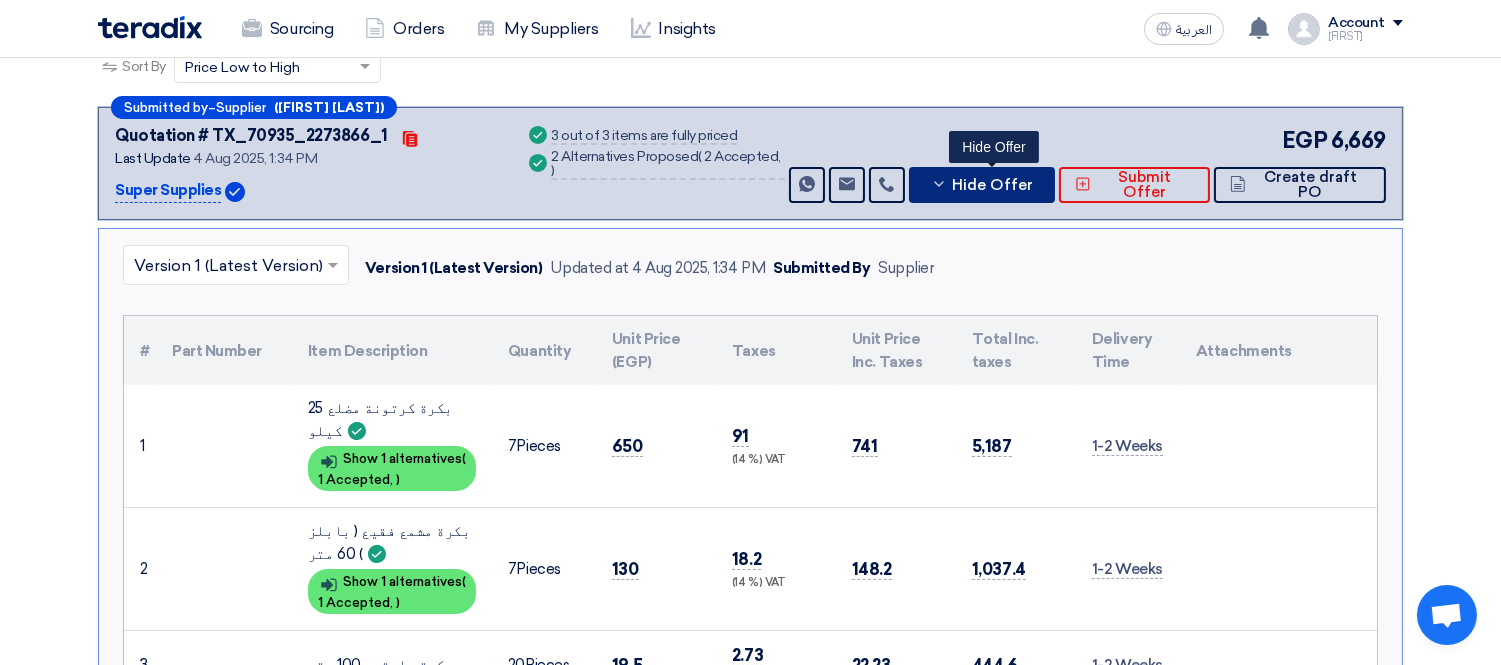 click on "Hide Offer" at bounding box center [992, 185] 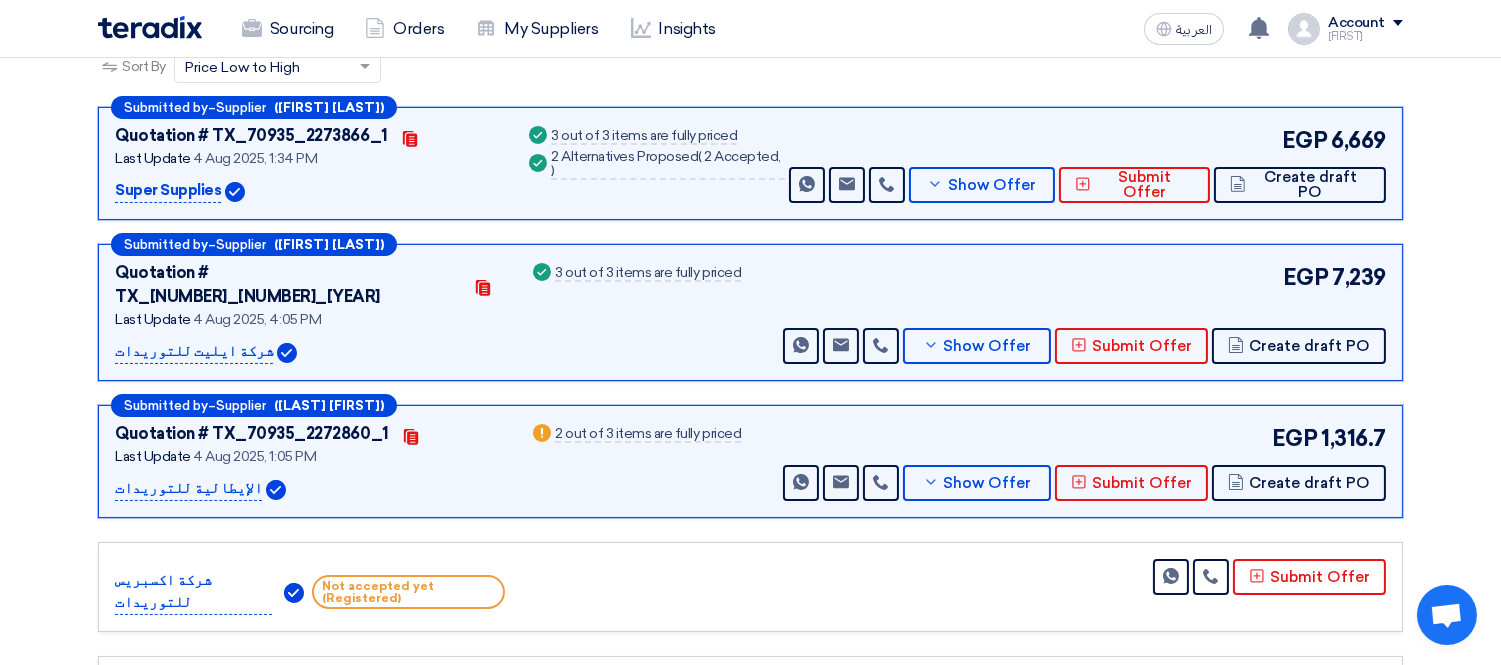 click on "Submitted by
–
Supplier
([FIRST] [LAST])
Quotation #
TX_[NUMBER]_[NUMBER]_[YEAR]
Contacts
Last Update
4 Aug 2025, 4:05 PM" at bounding box center [750, 312] 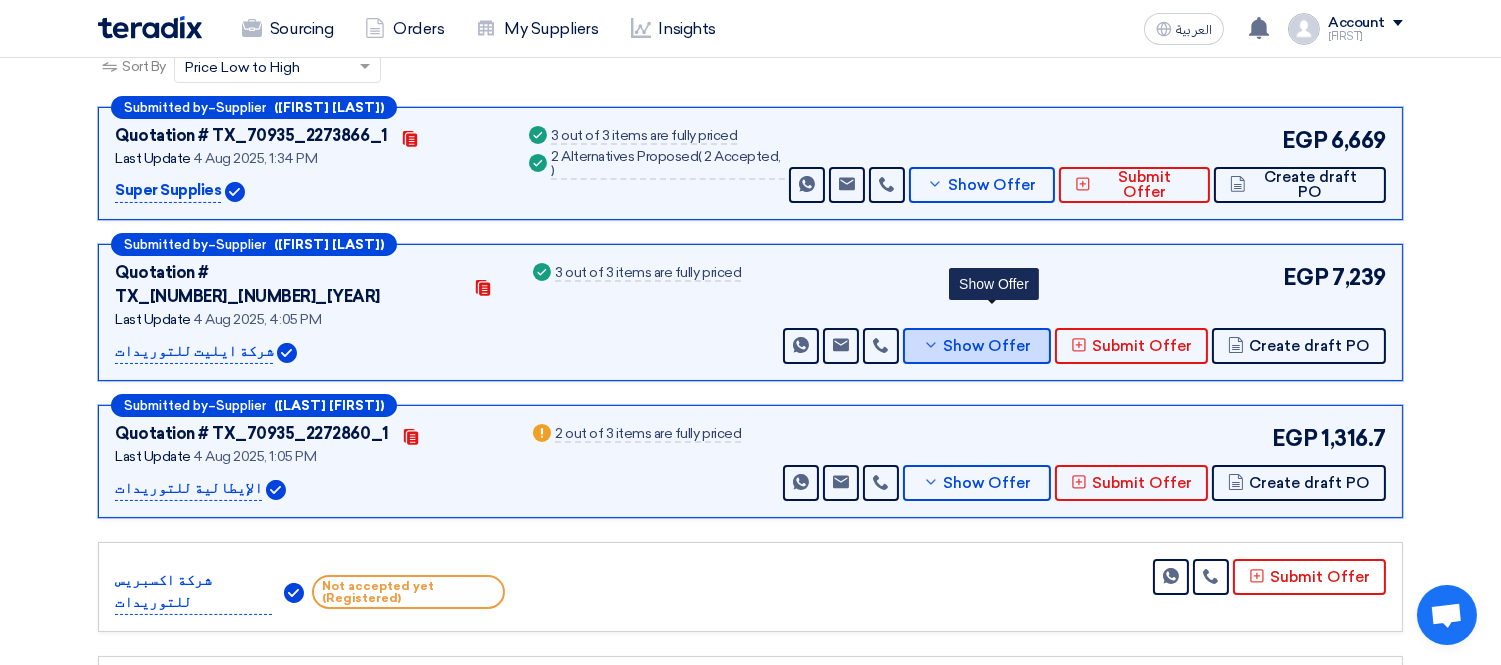 click on "Show Offer" at bounding box center (988, 346) 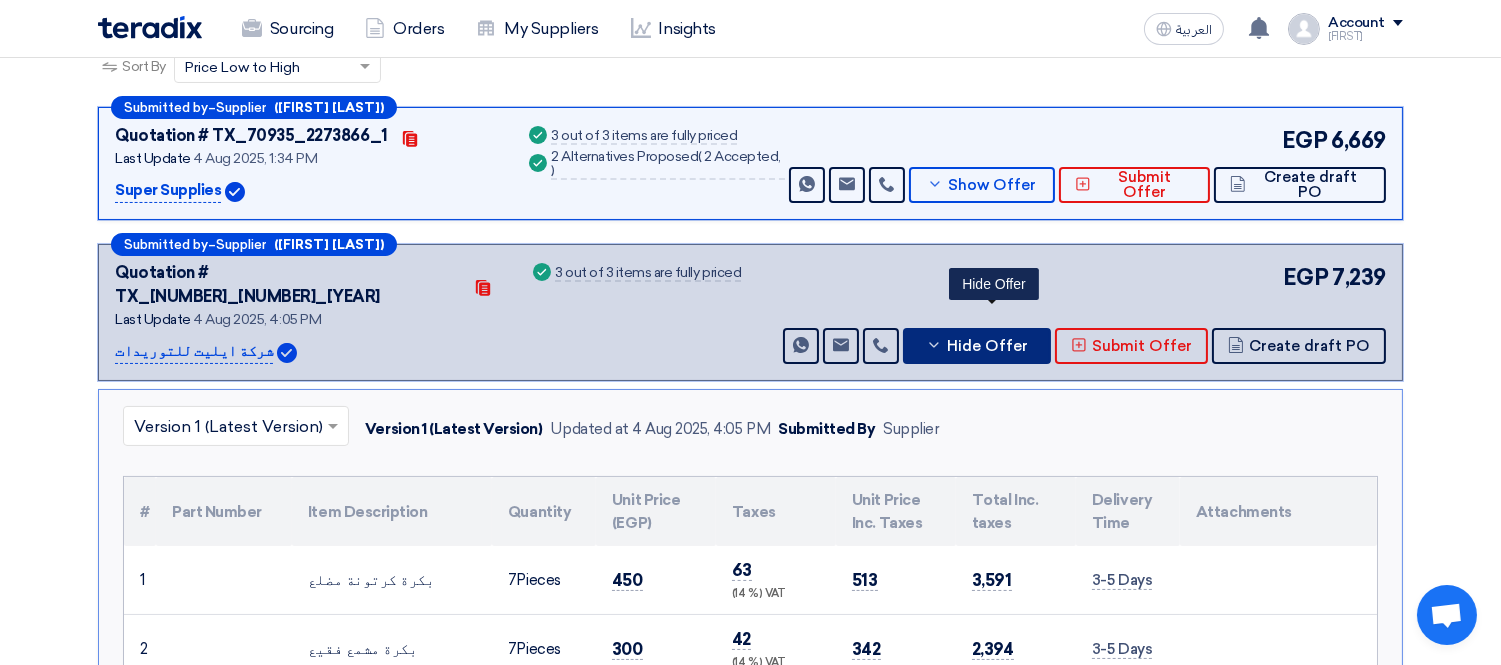 scroll, scrollTop: 444, scrollLeft: 0, axis: vertical 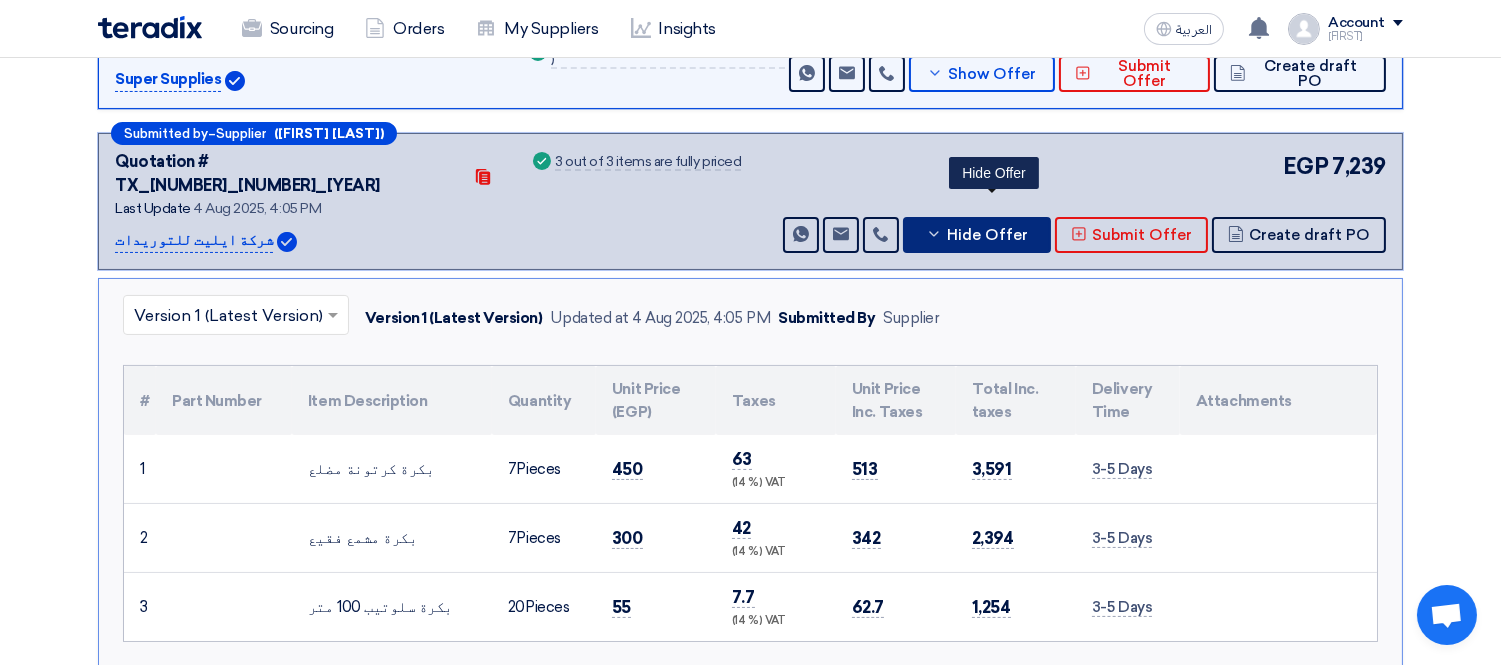 click on "Hide Offer" at bounding box center (987, 235) 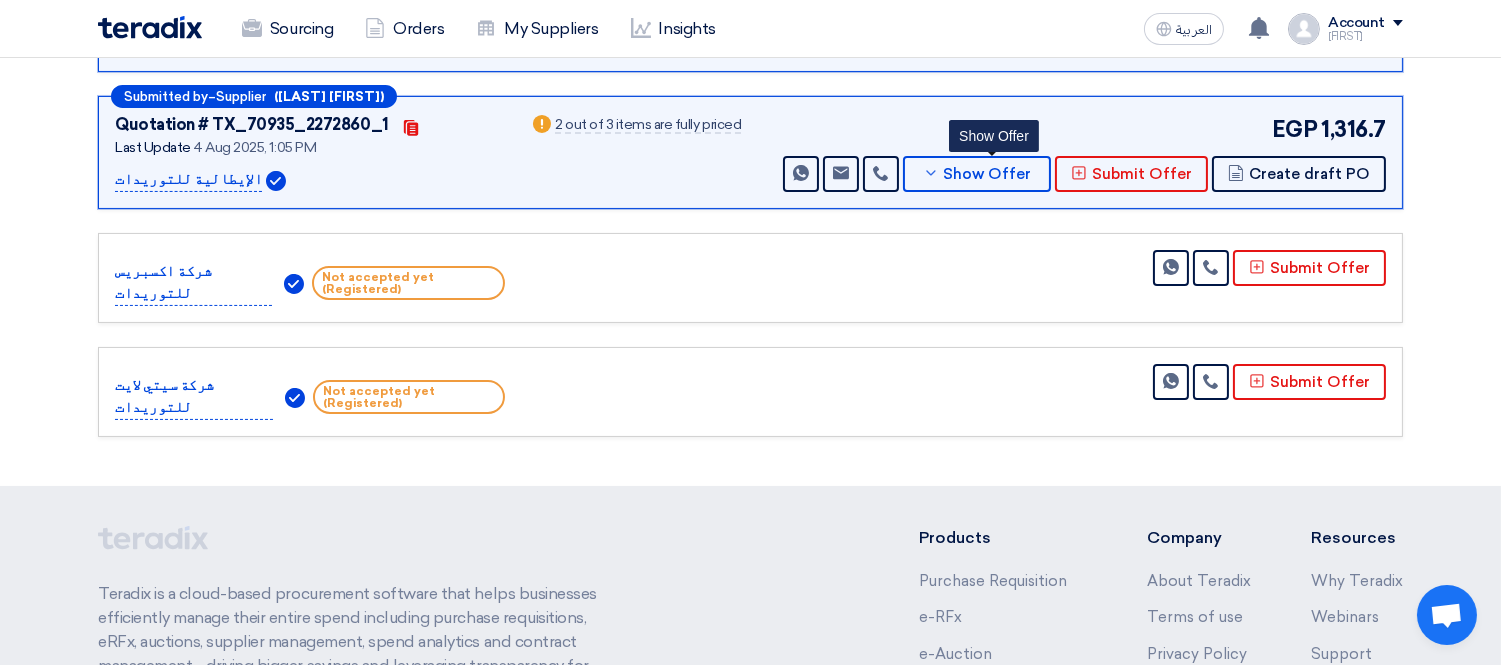 scroll, scrollTop: 666, scrollLeft: 0, axis: vertical 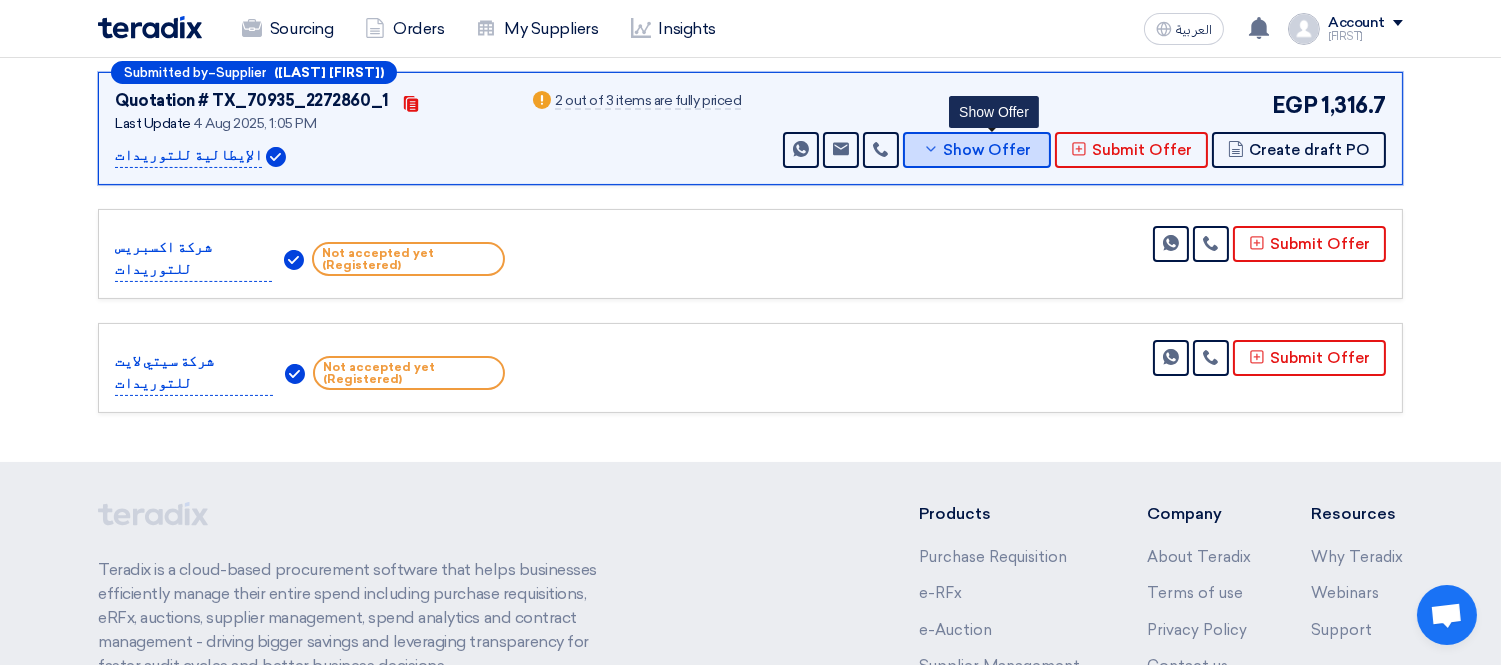 click on "Show Offer" at bounding box center (977, 150) 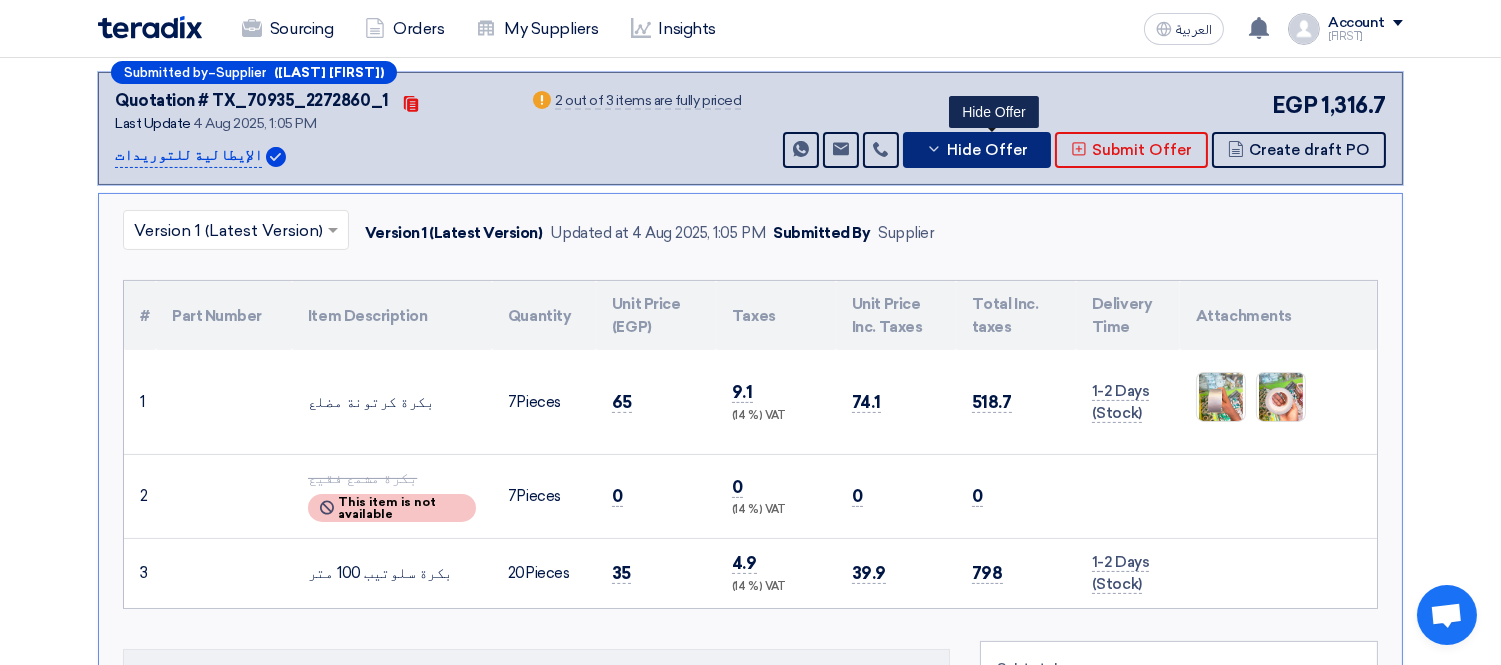 click on "Hide Offer" at bounding box center (987, 150) 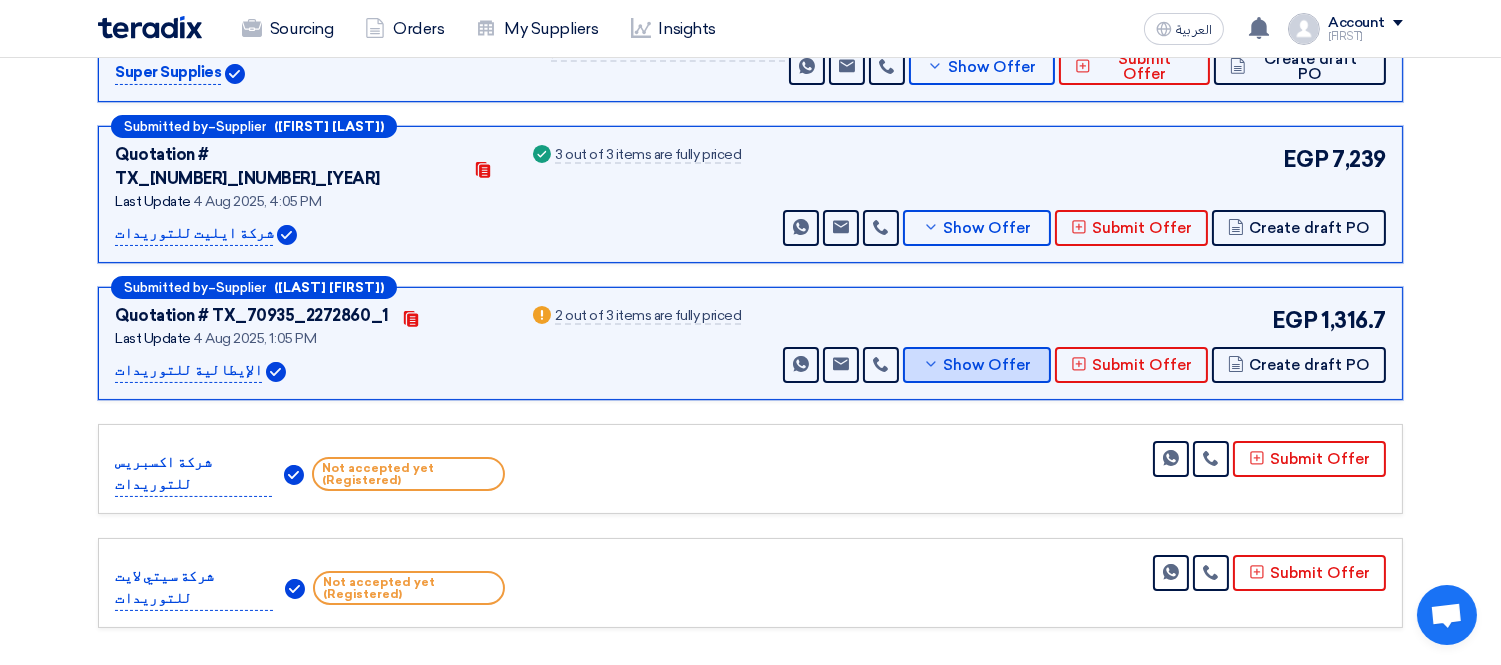scroll, scrollTop: 444, scrollLeft: 0, axis: vertical 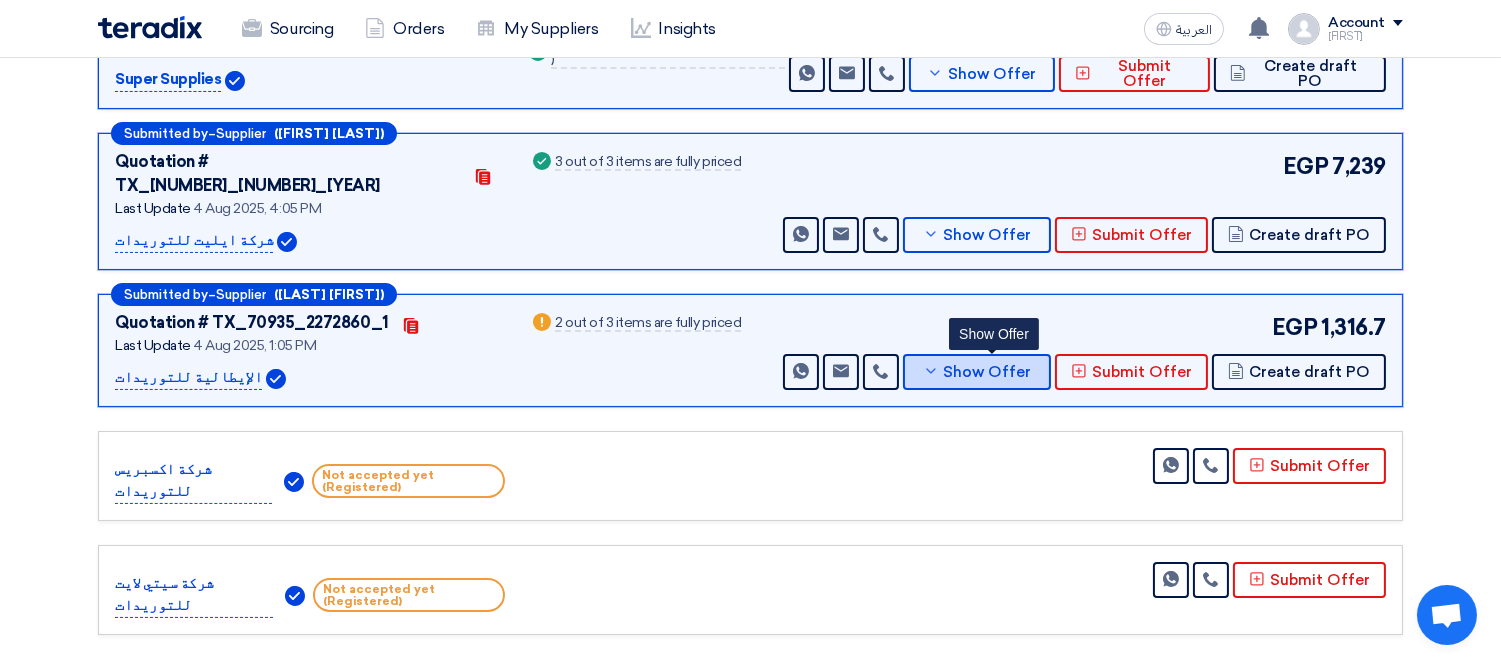 click on "Show Offer" at bounding box center [988, 372] 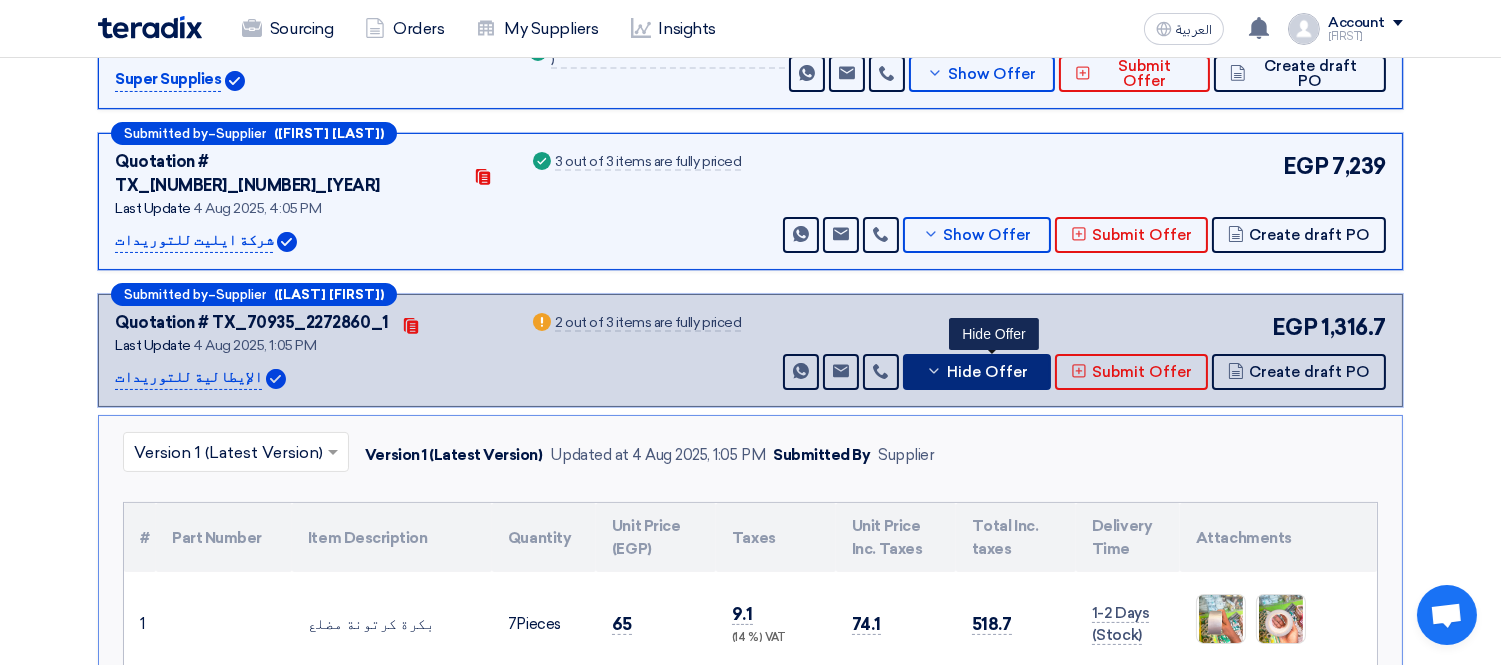 click on "Hide Offer" at bounding box center [987, 372] 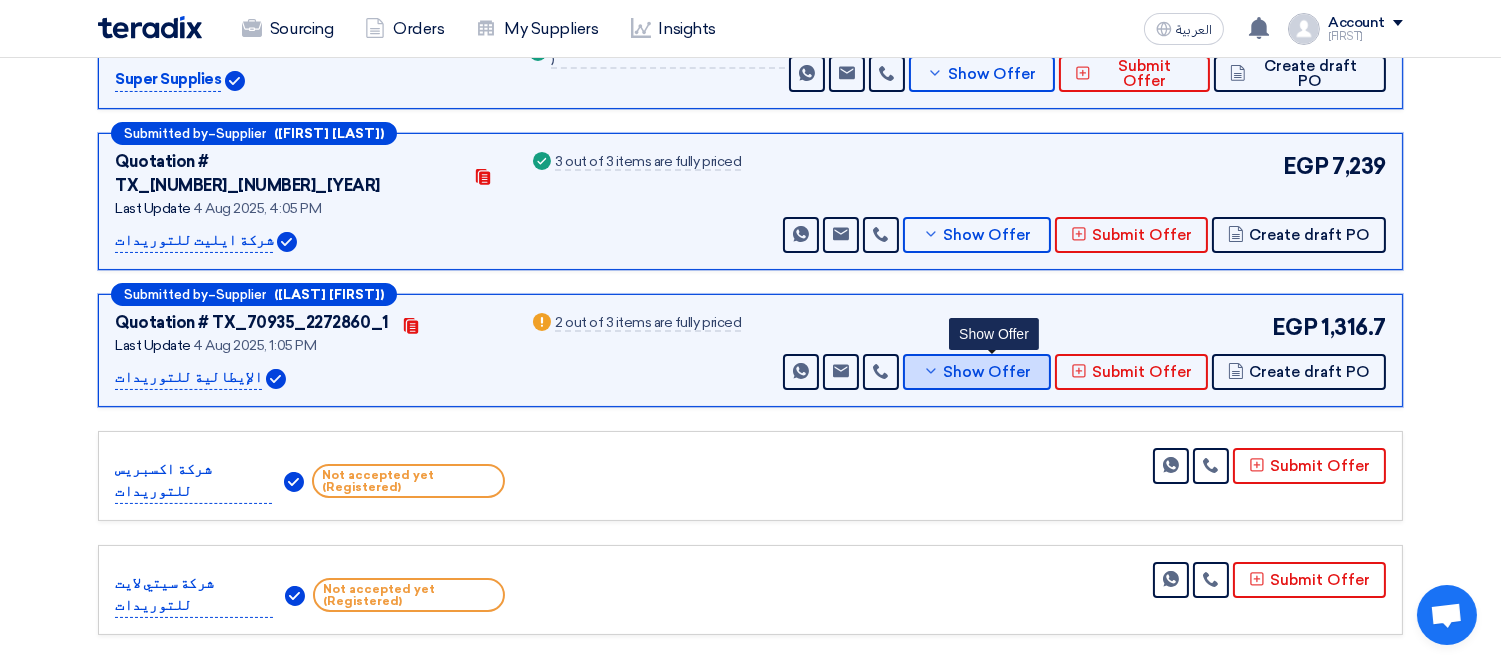 click on "Show Offer" at bounding box center (977, 372) 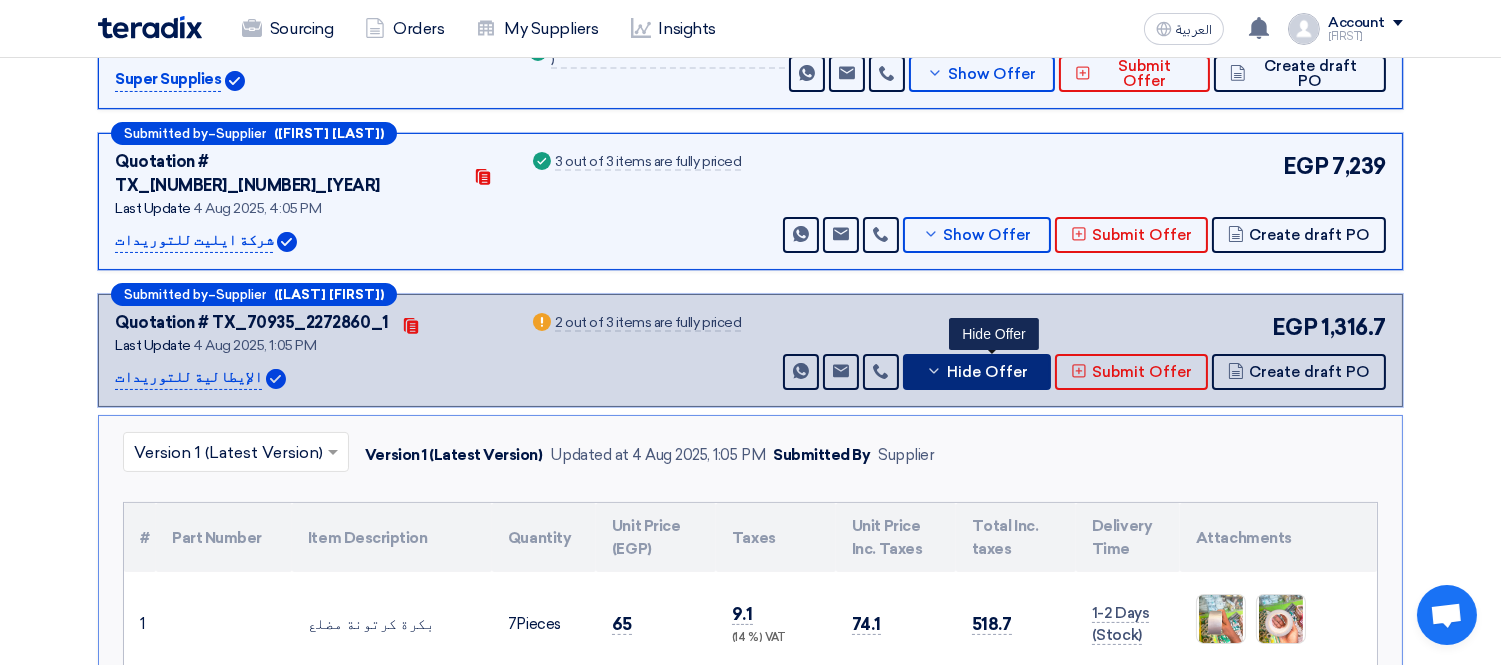 click on "Hide Offer" at bounding box center [977, 372] 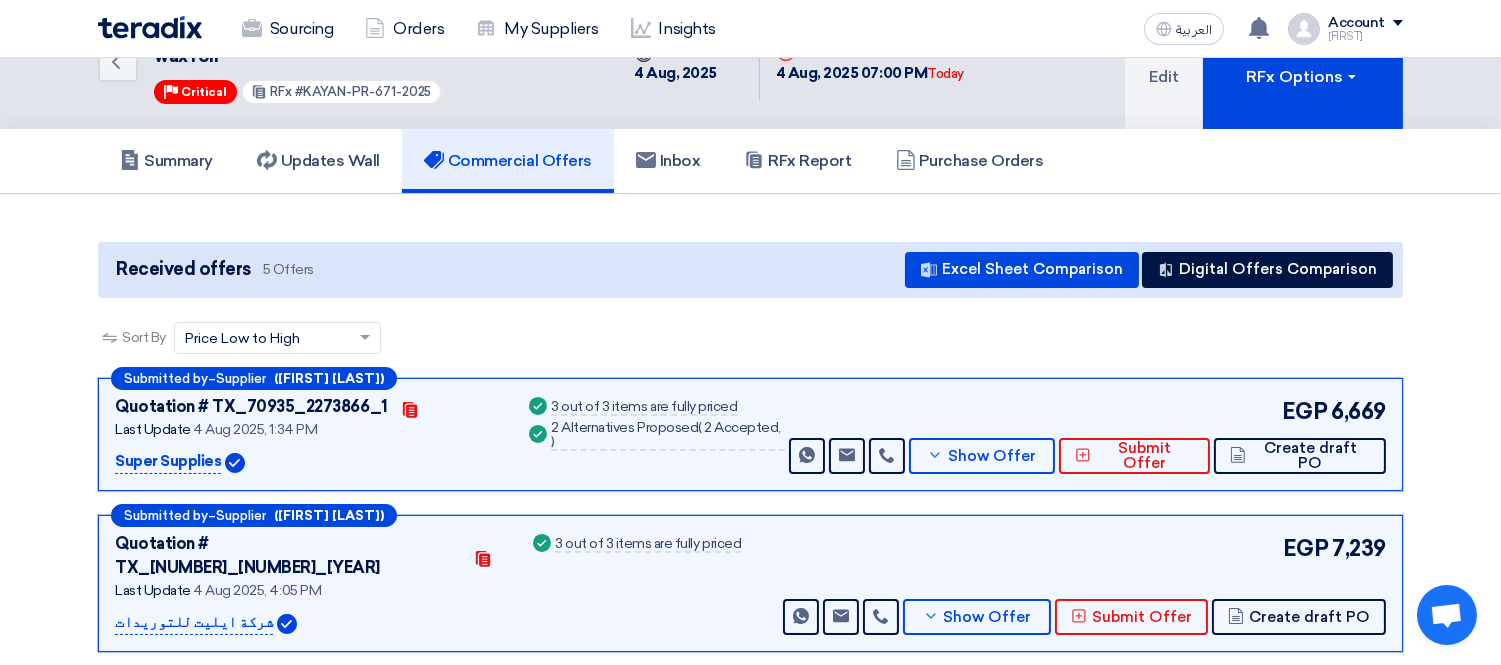 scroll, scrollTop: 0, scrollLeft: 0, axis: both 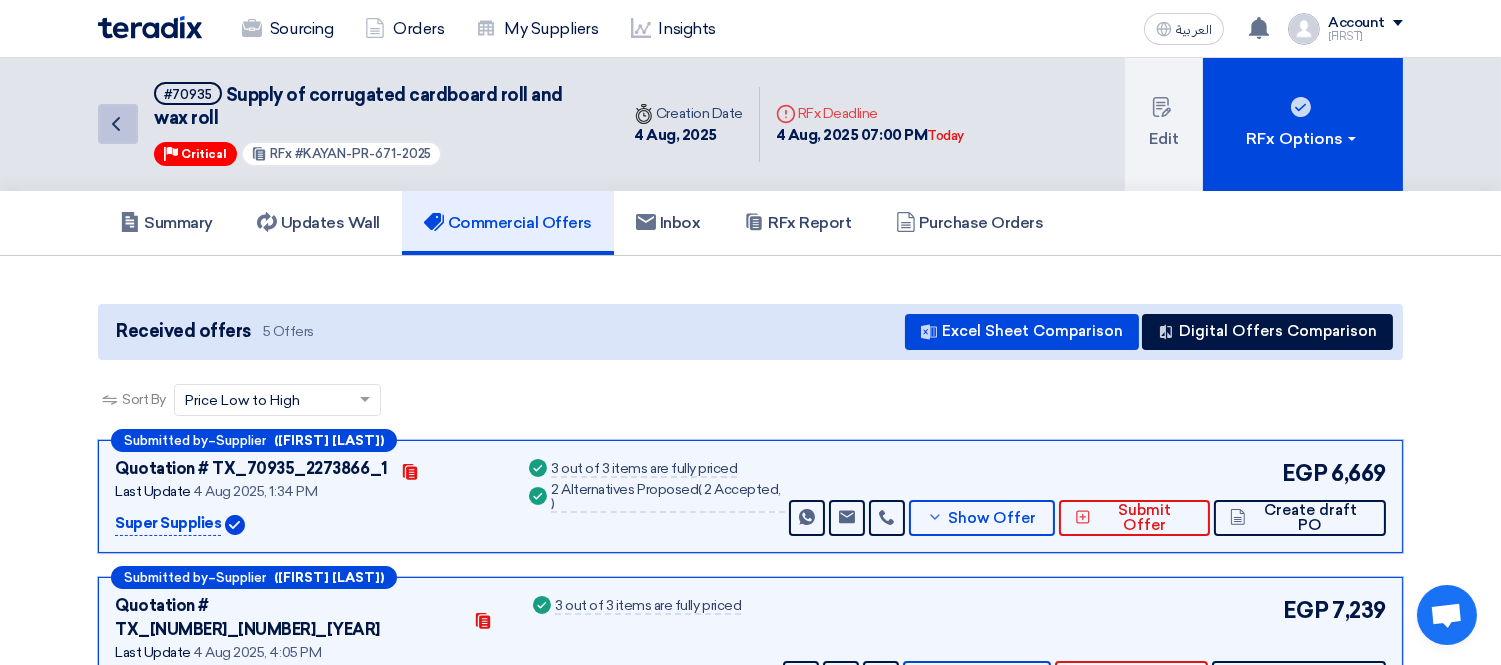 click on "Back" 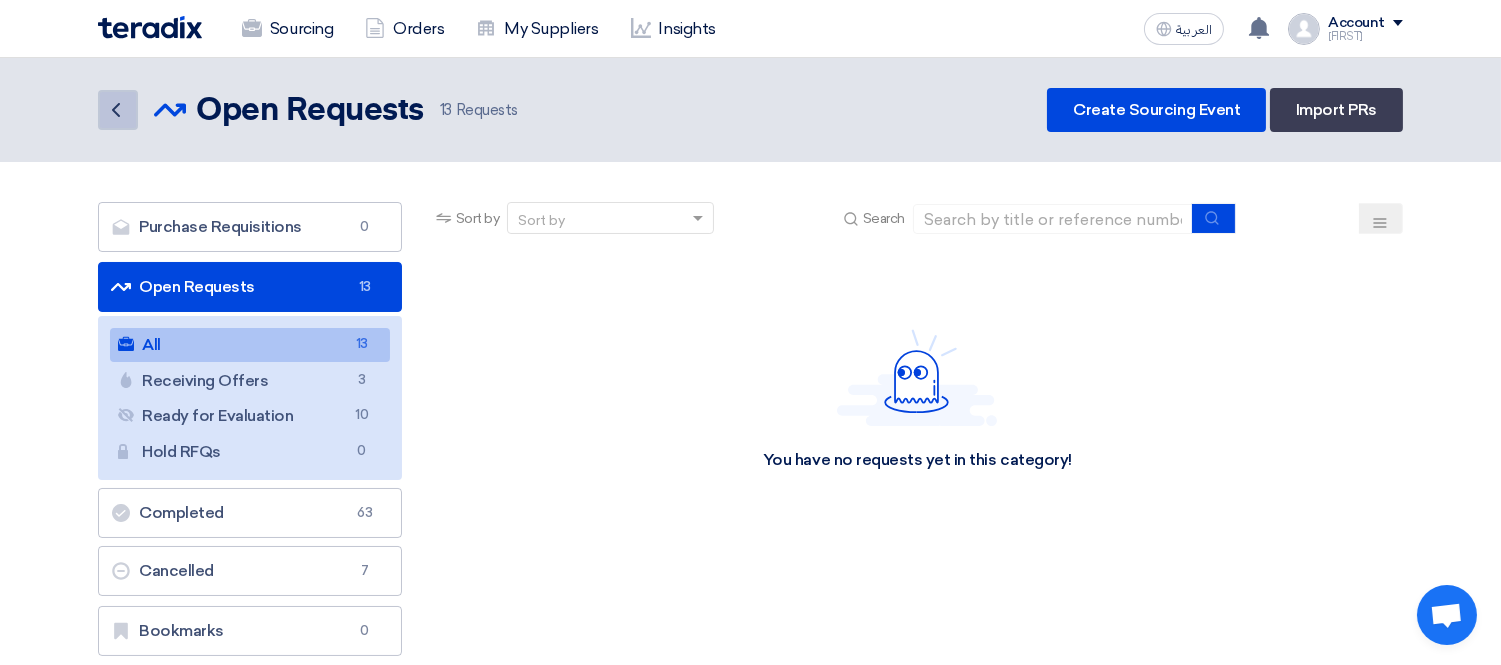 click on "Back" 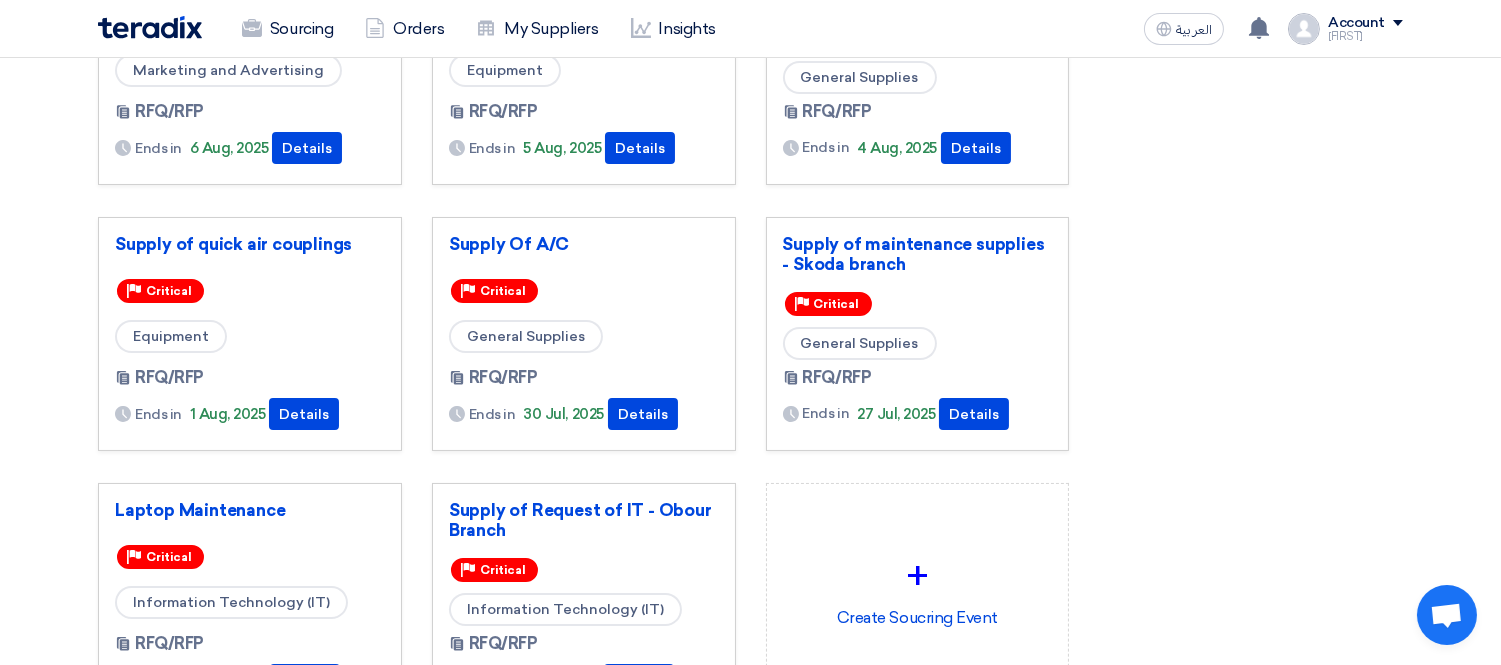 scroll, scrollTop: 222, scrollLeft: 0, axis: vertical 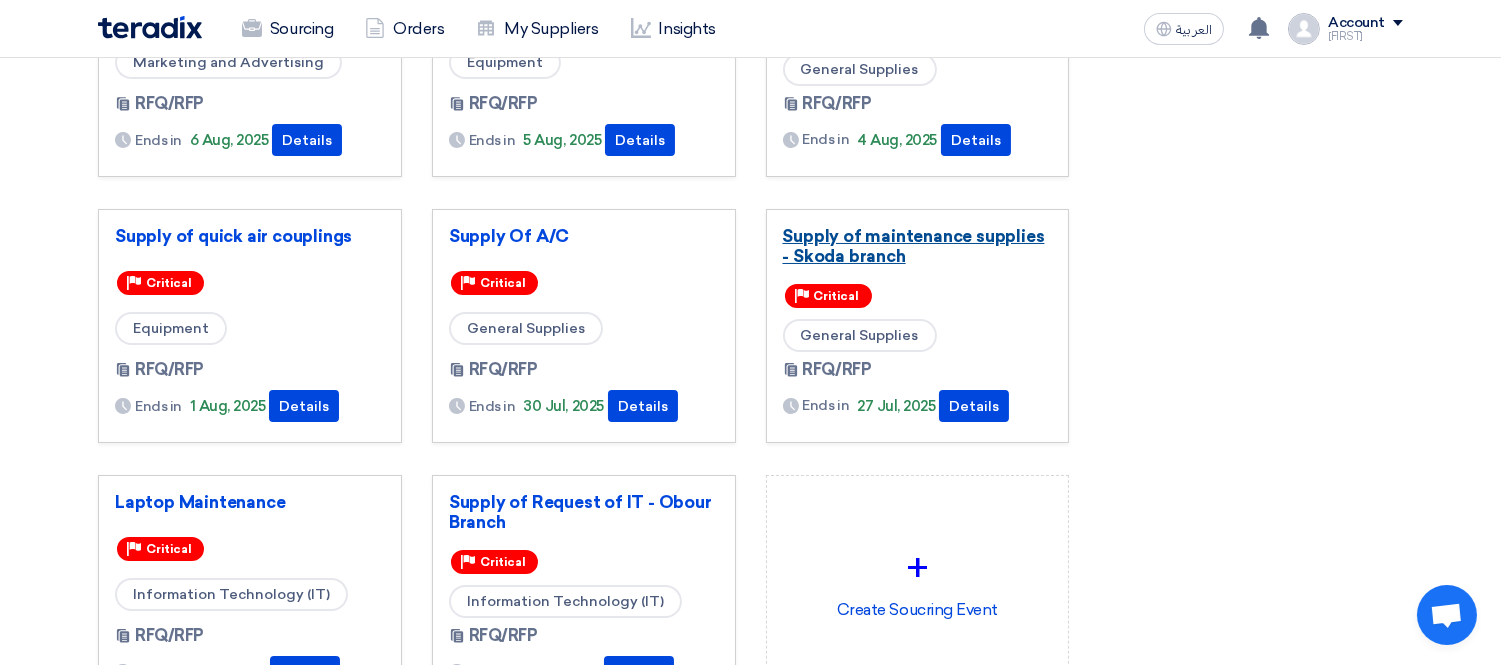 click on "Supply of maintenance supplies - Skoda branch" 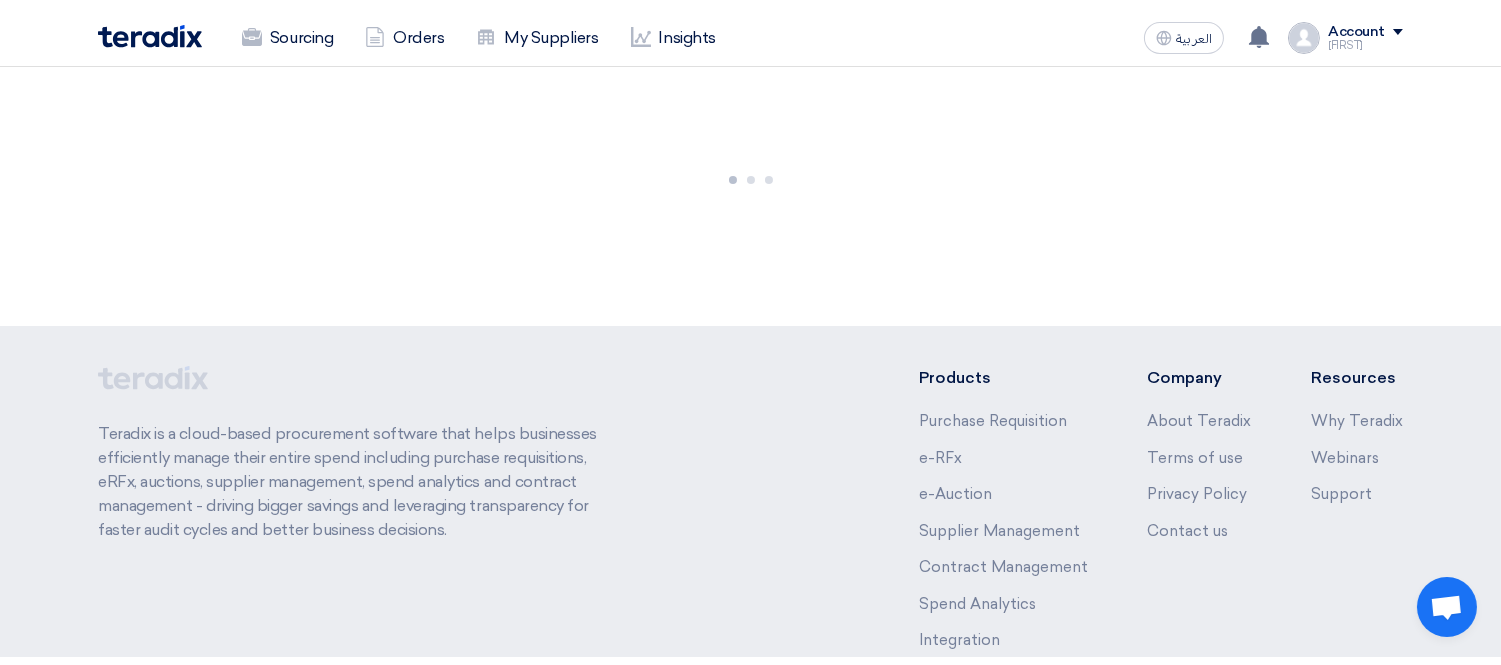 scroll, scrollTop: 0, scrollLeft: 0, axis: both 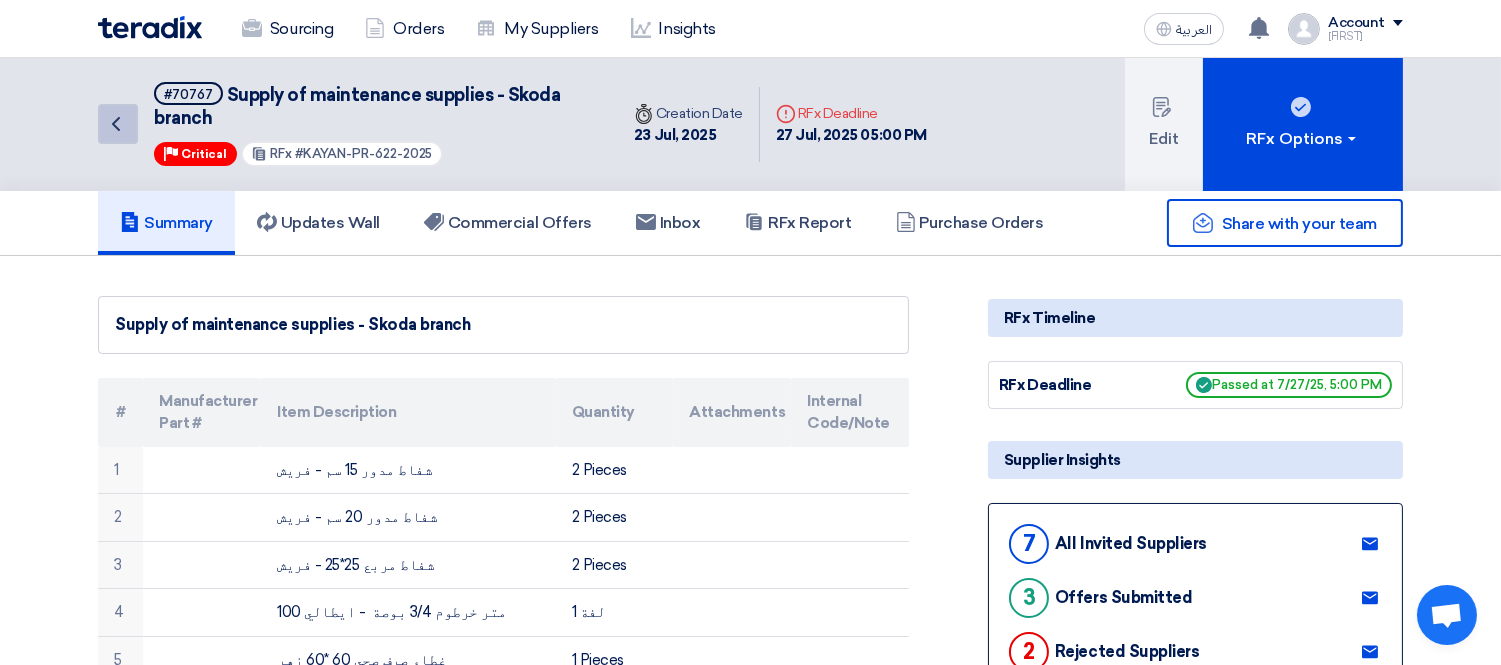 click on "Back" 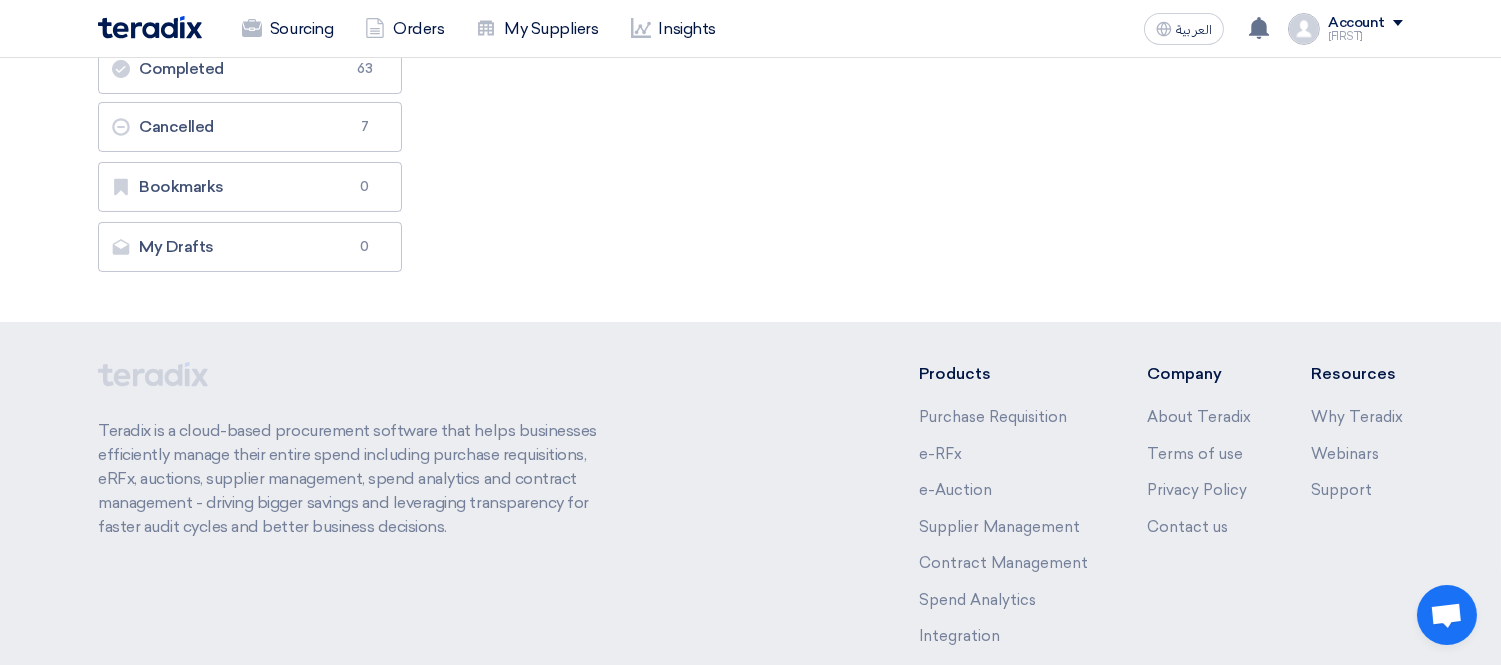 scroll, scrollTop: 552, scrollLeft: 0, axis: vertical 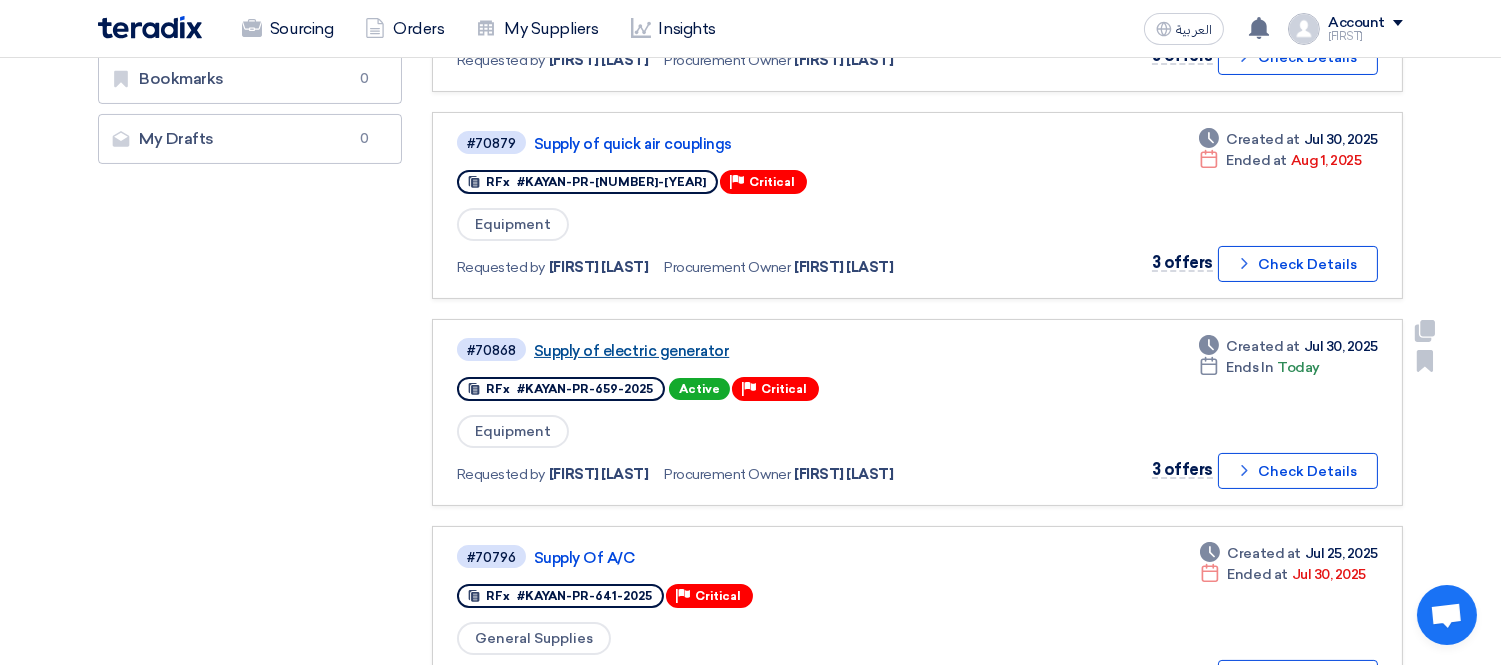click on "Supply of electric generator" 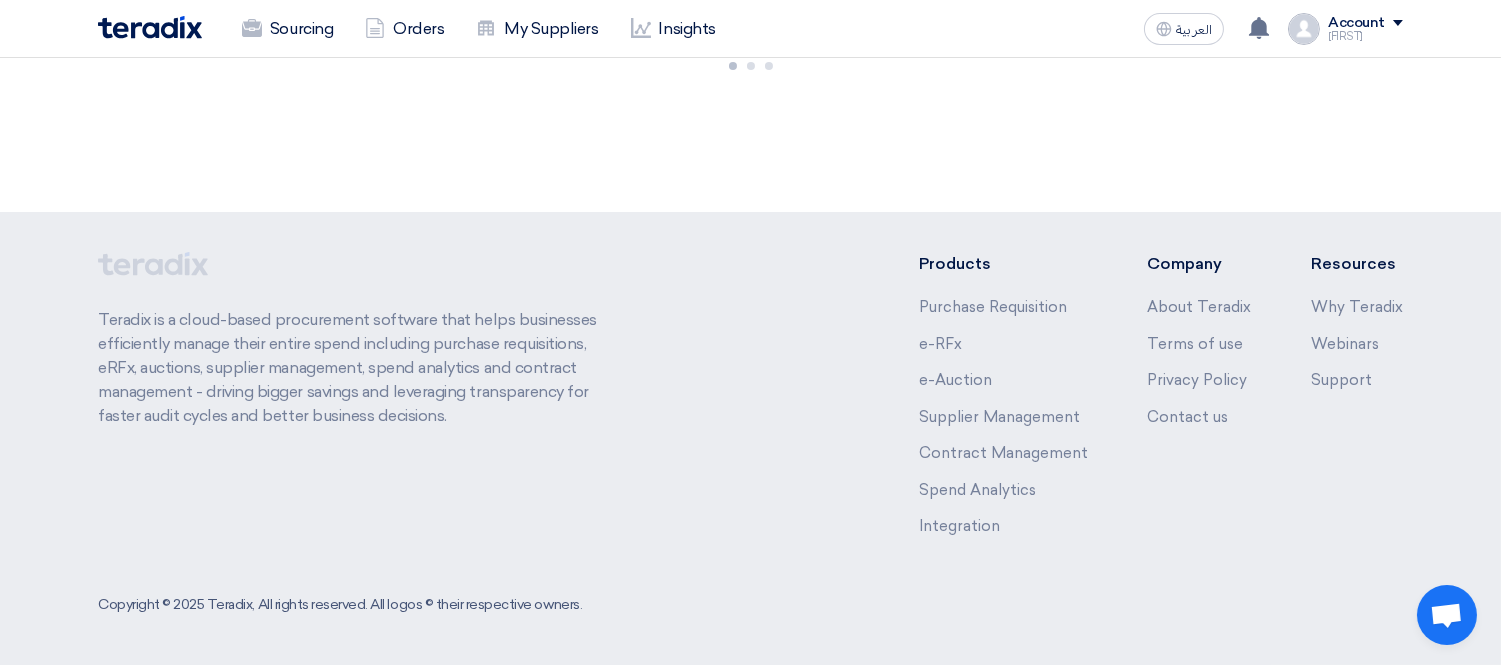 scroll, scrollTop: 0, scrollLeft: 0, axis: both 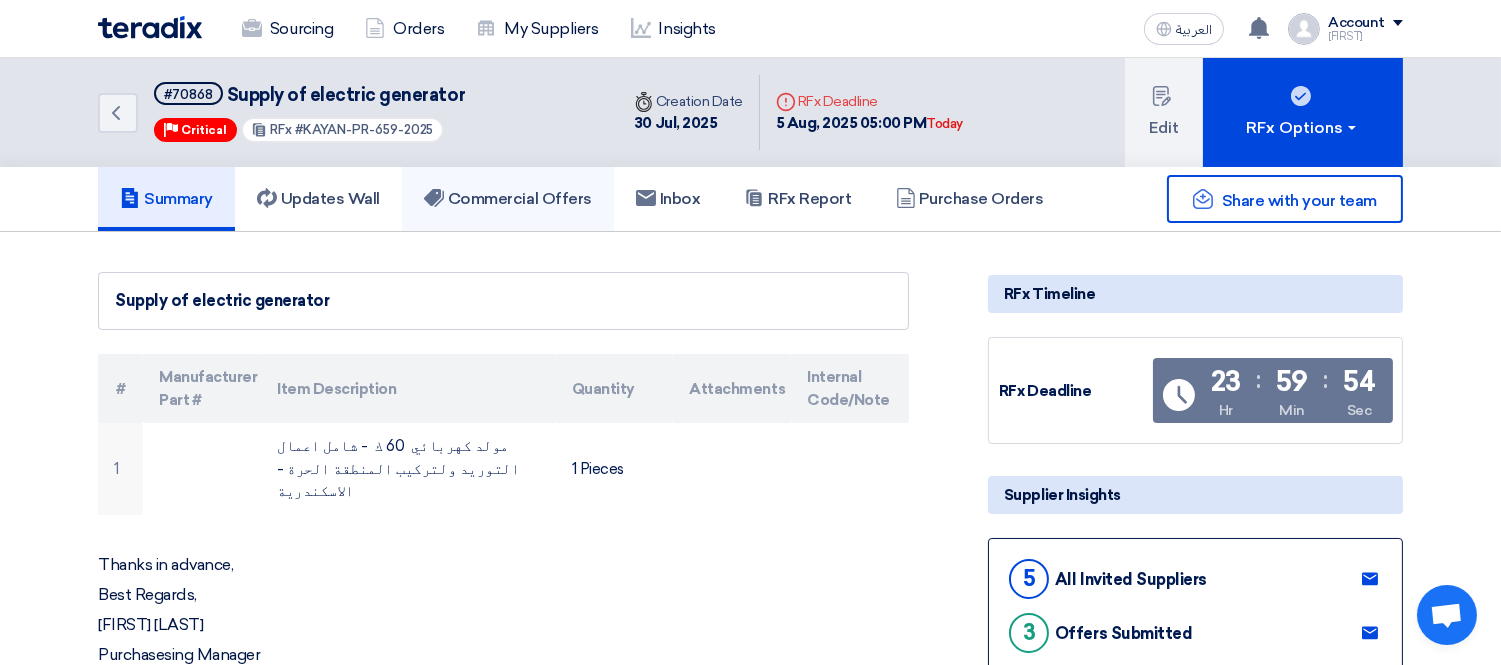 click on "Commercial Offers" 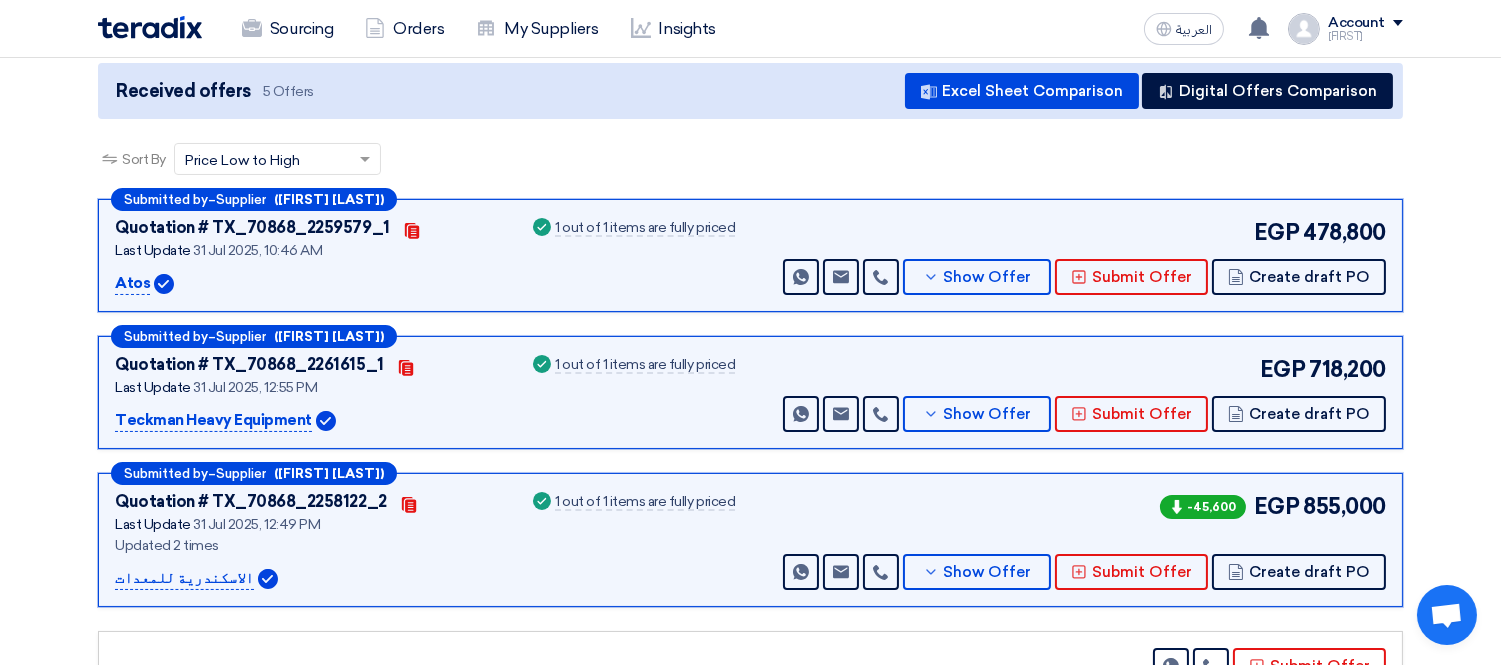 scroll, scrollTop: 0, scrollLeft: 0, axis: both 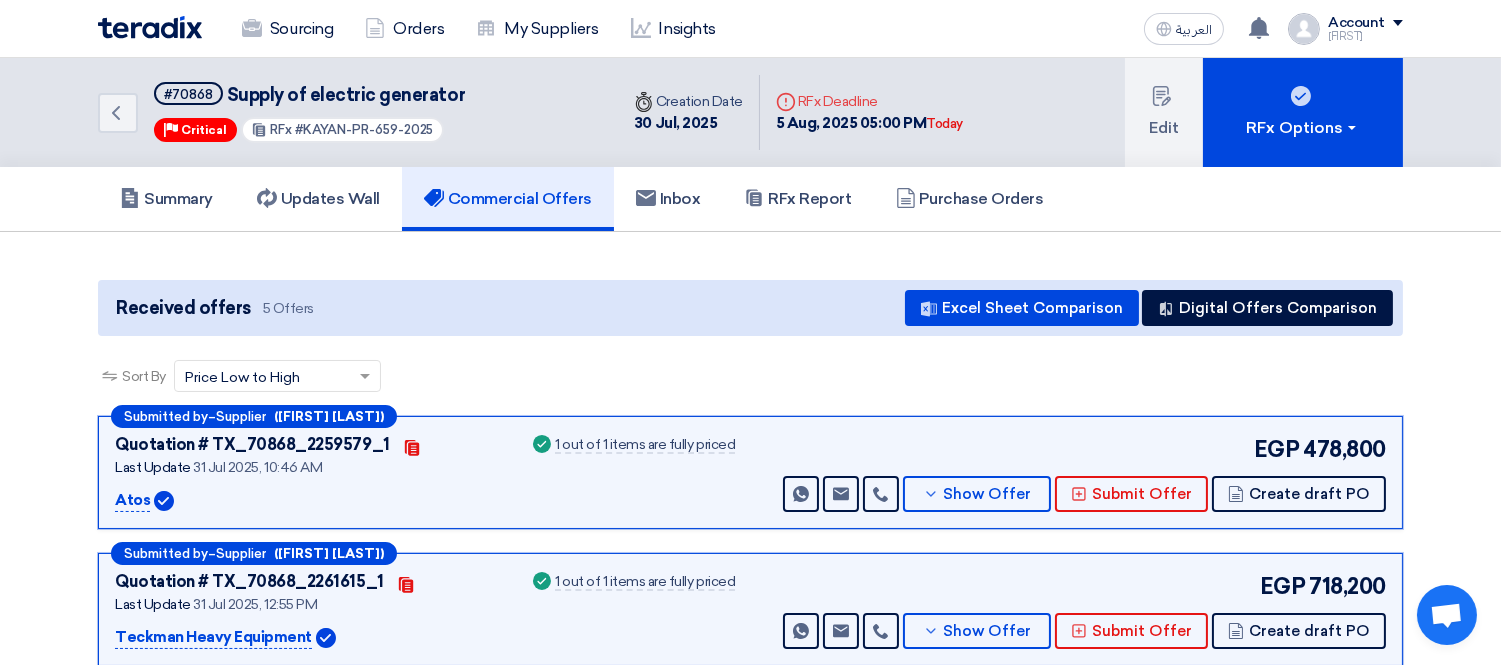 click on "Creation Date
30 Jul, 2025" 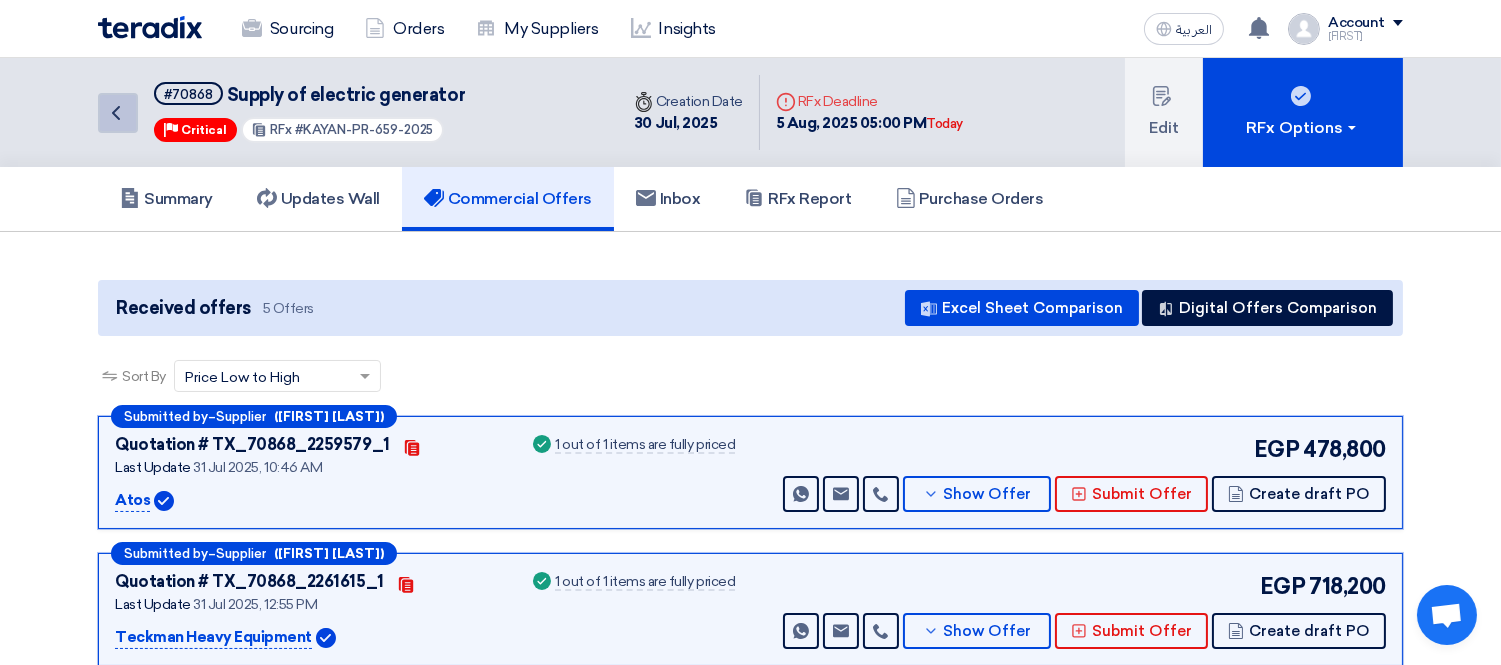 click on "Back" 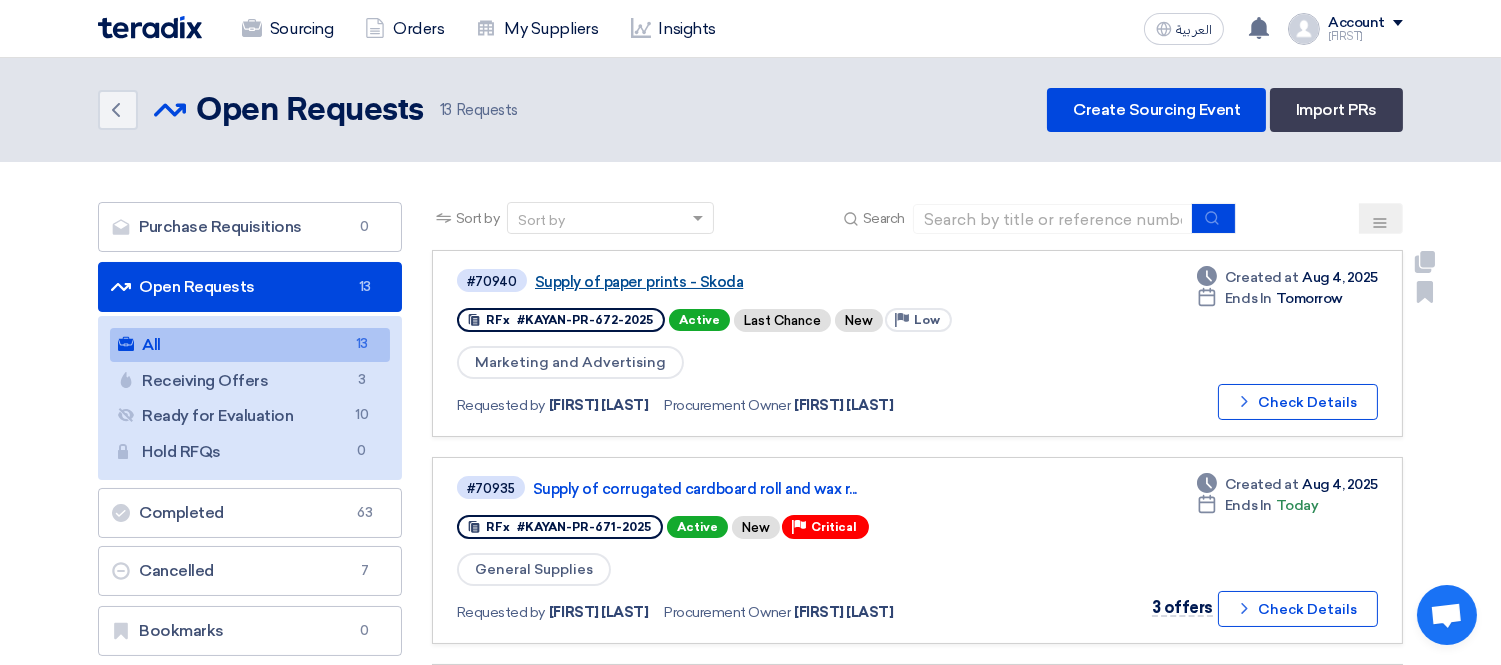 click on "Supply of paper prints - Skoda" 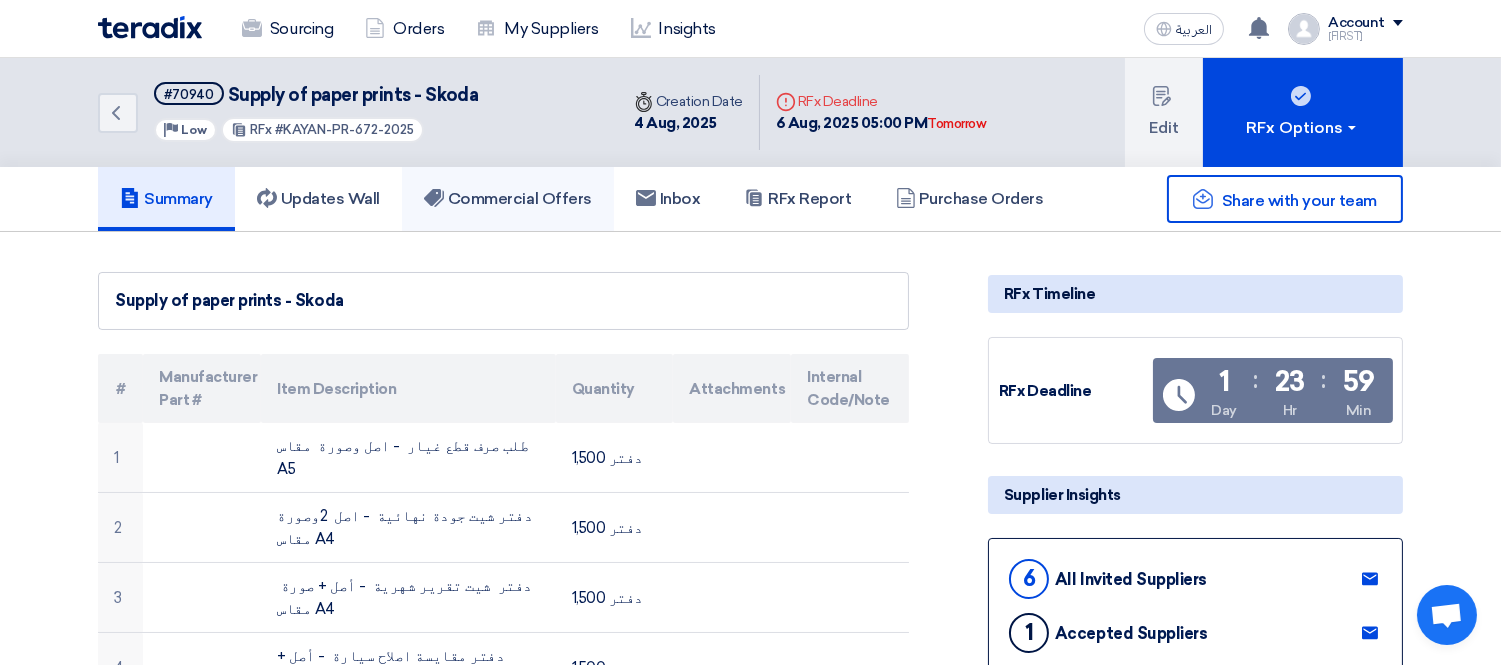 click on "Commercial Offers" 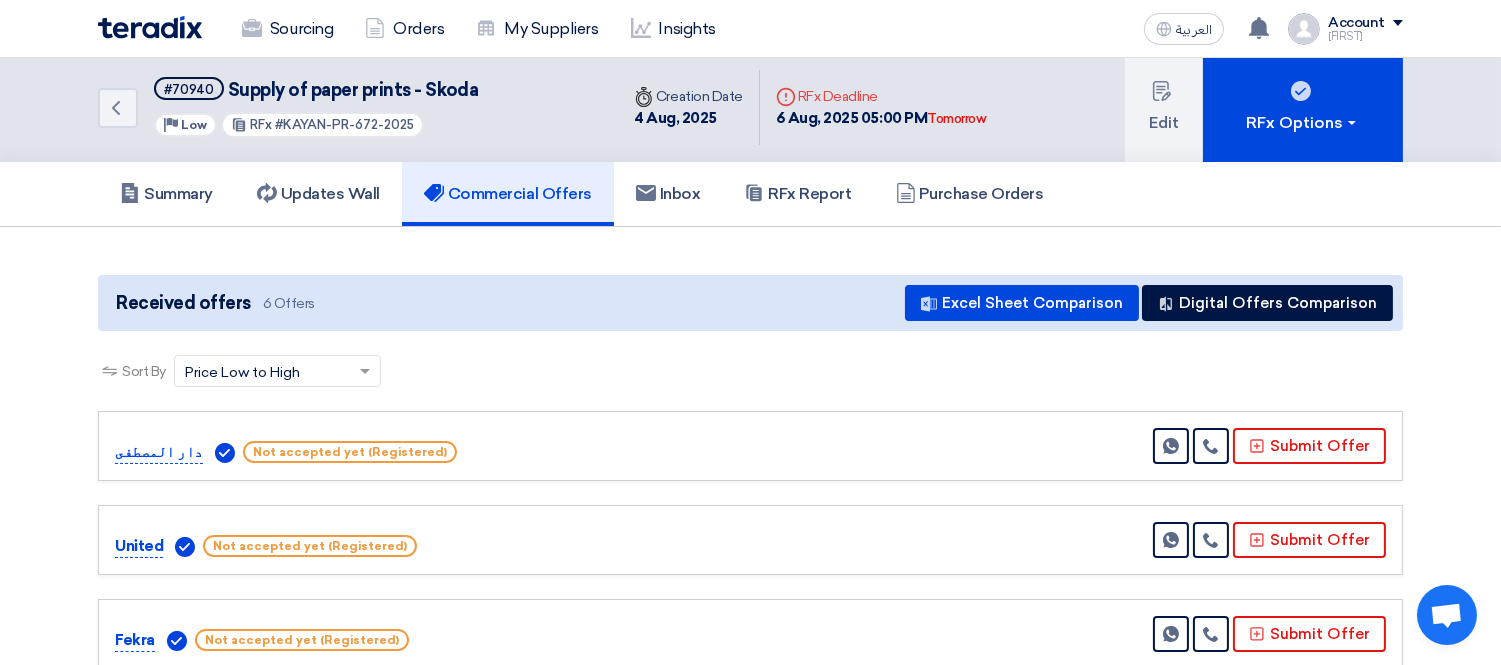 scroll, scrollTop: 0, scrollLeft: 0, axis: both 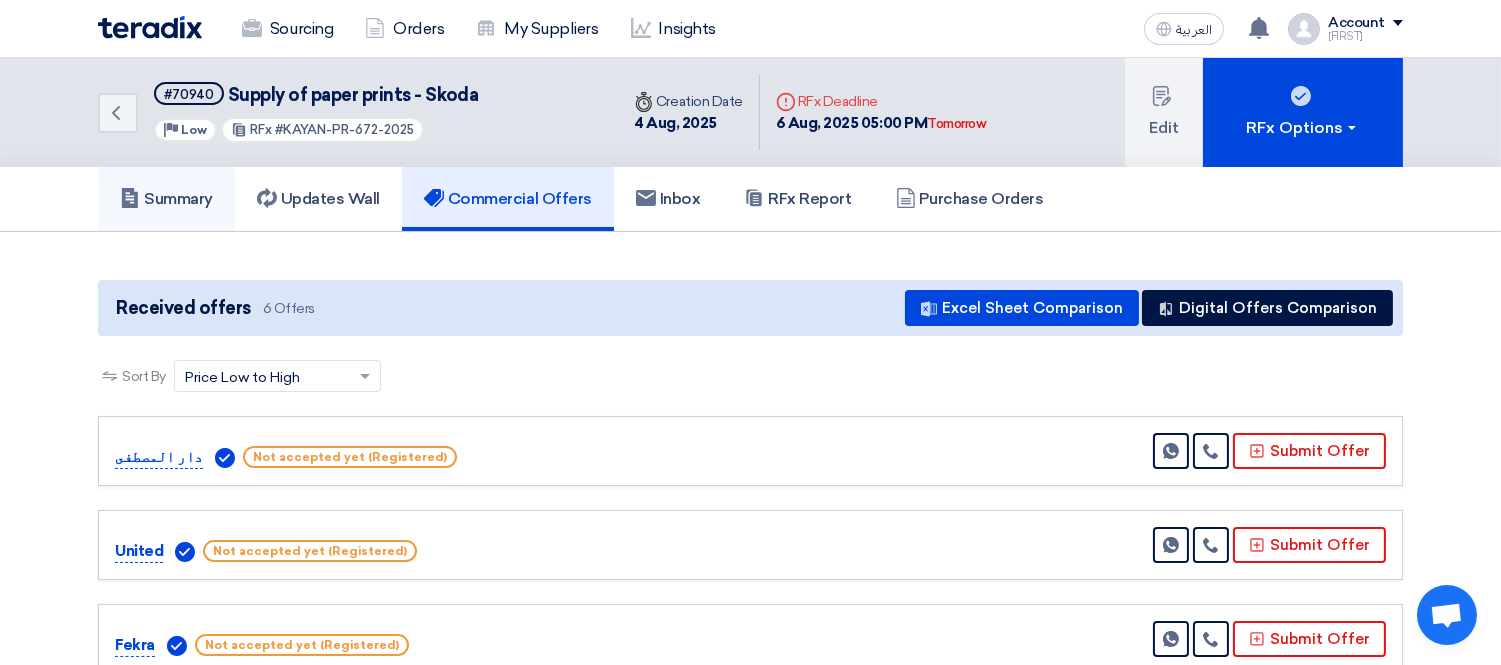 click on "Summary" 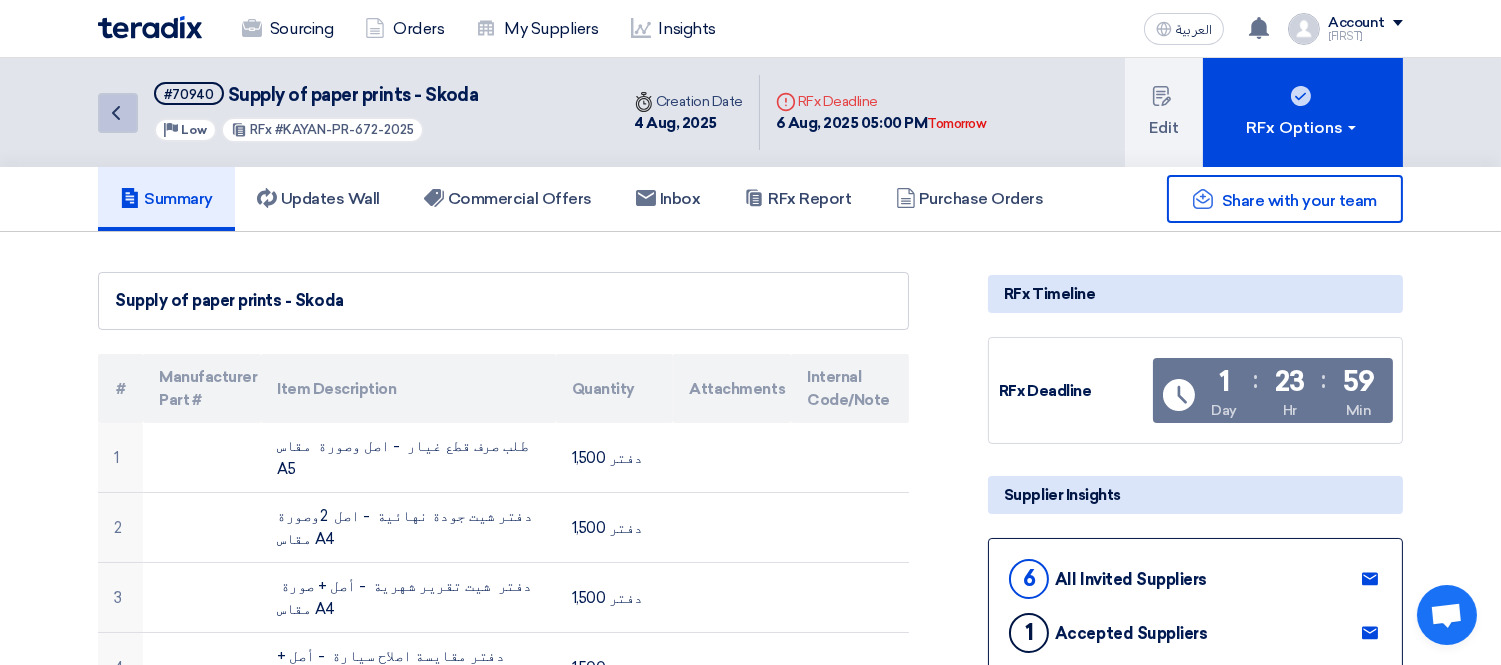 click on "Back" 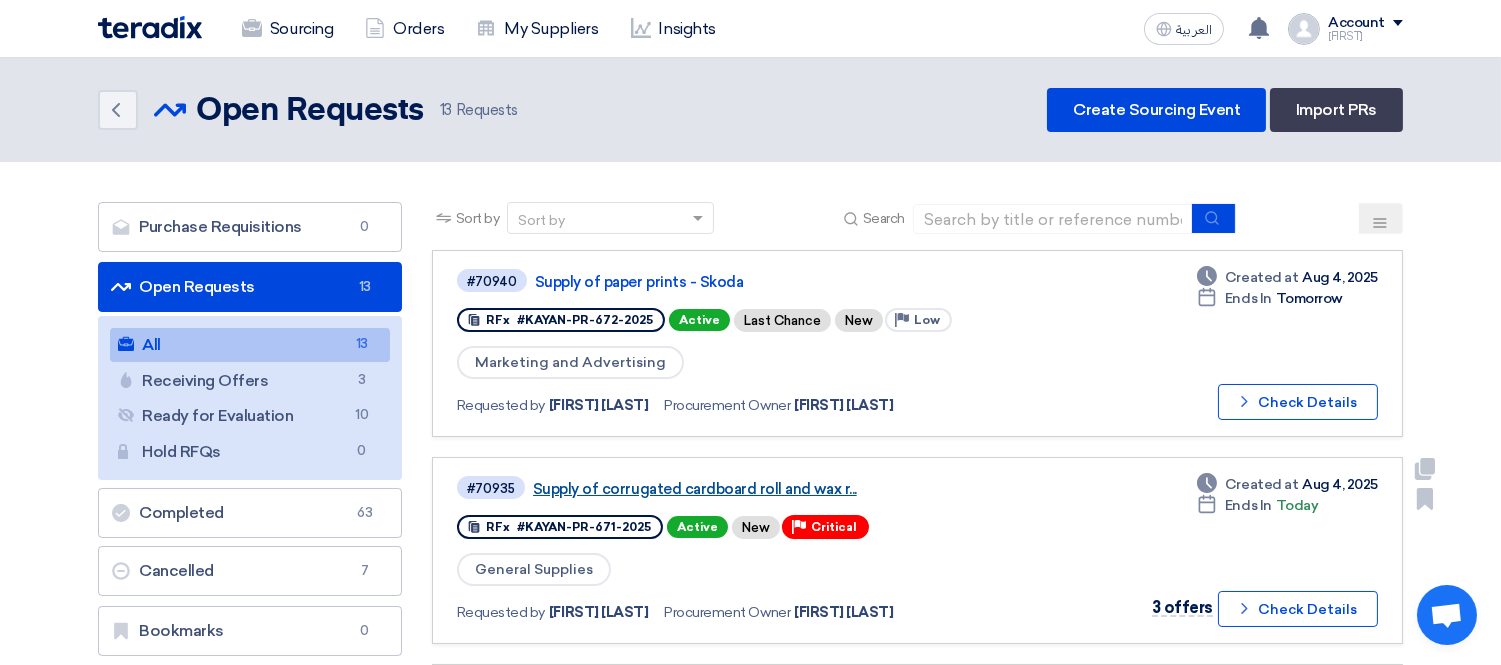 click on "Supply of corrugated cardboard roll and wax r..." 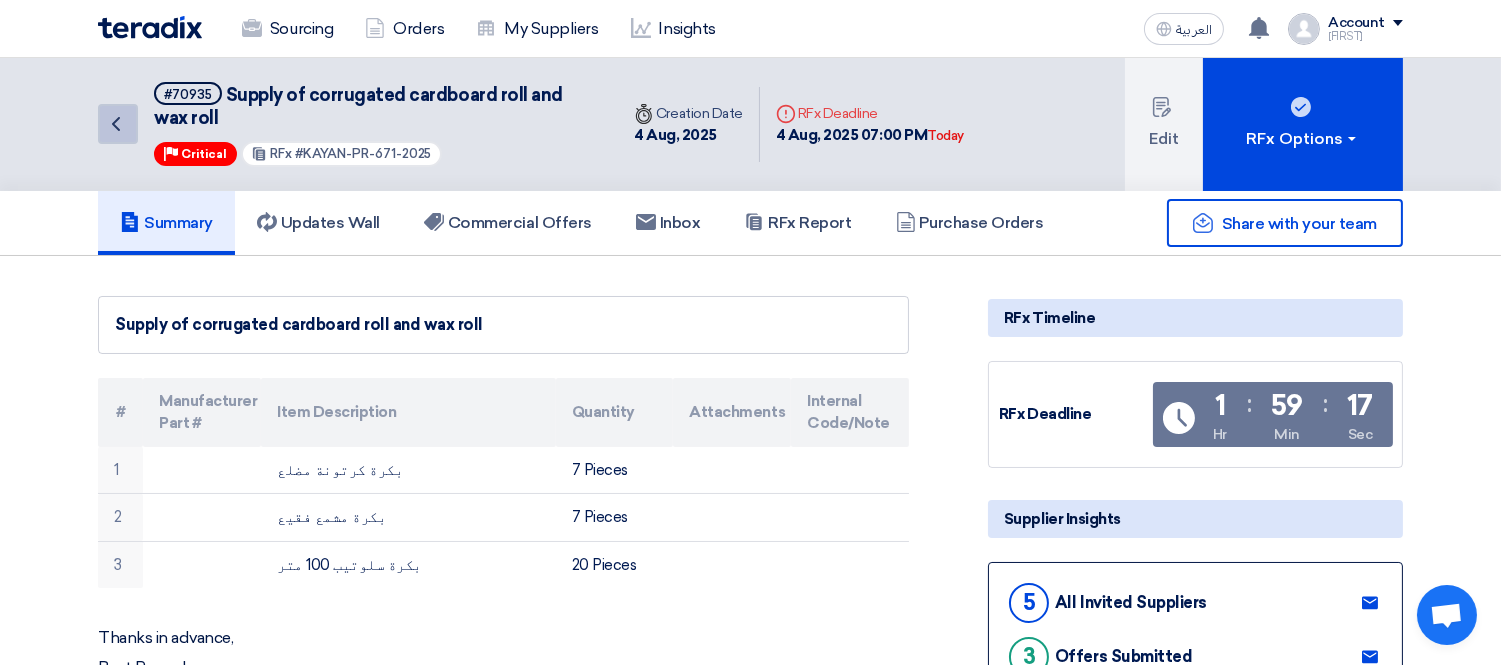 click on "Back" 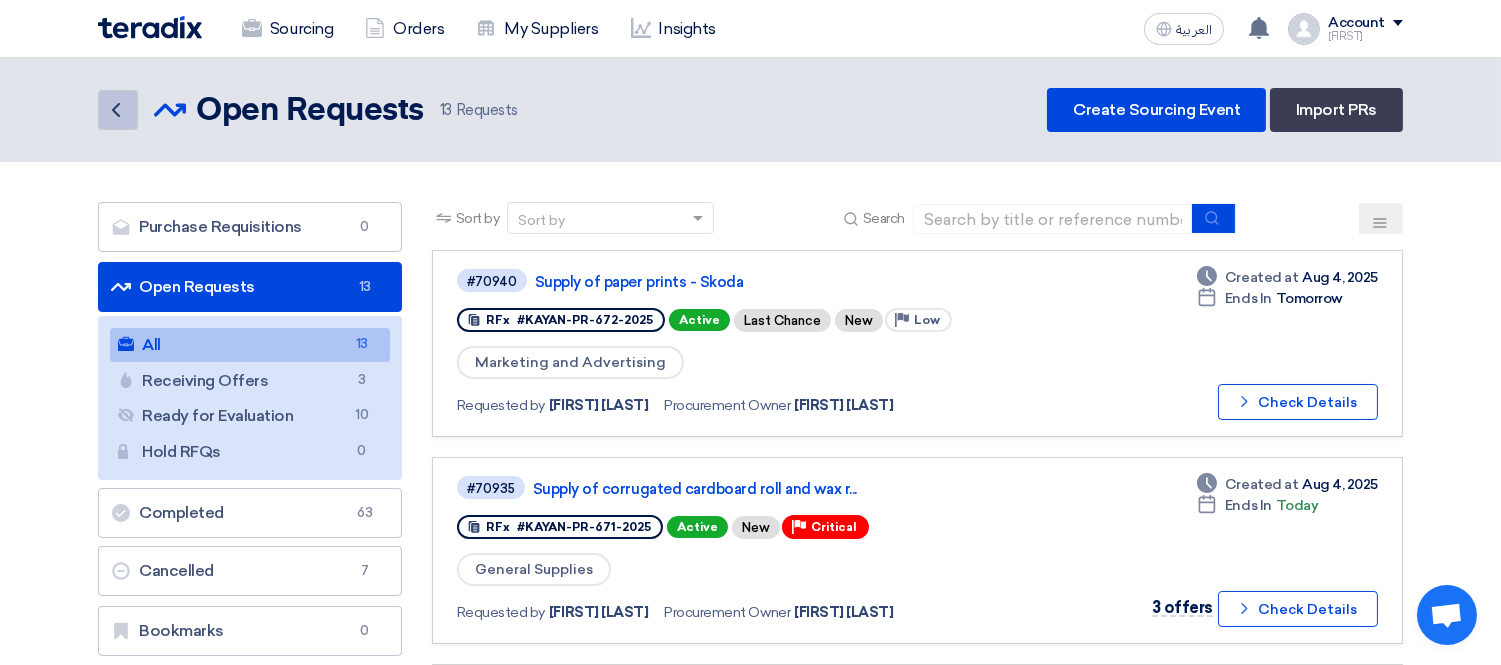 click on "Back" 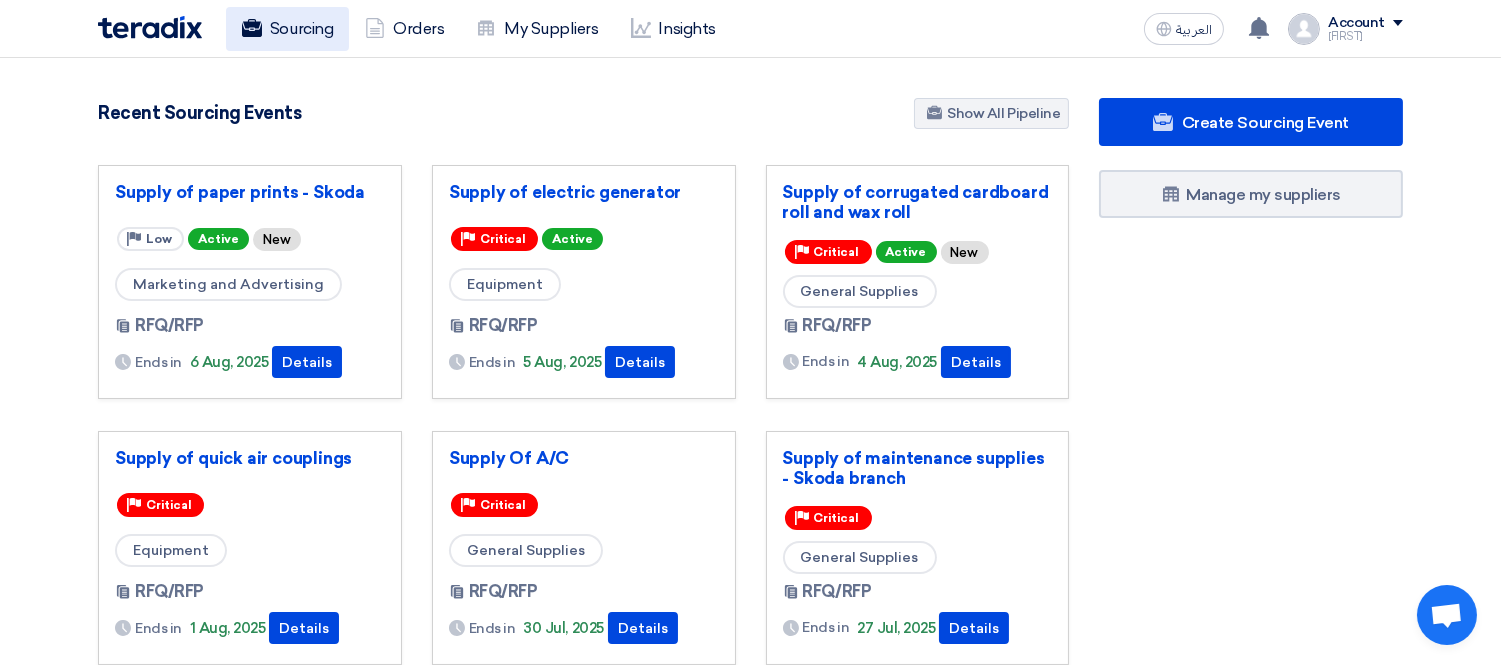 click on "Sourcing" 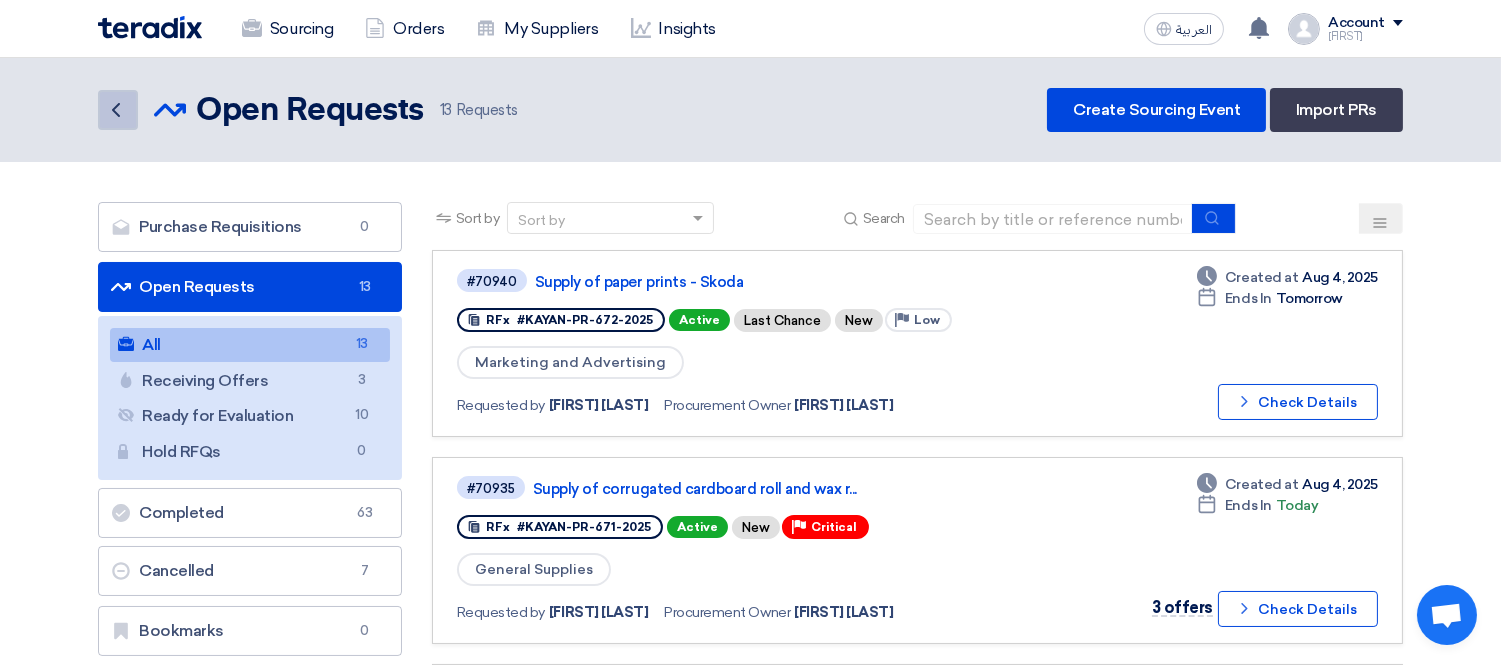 click on "Back" 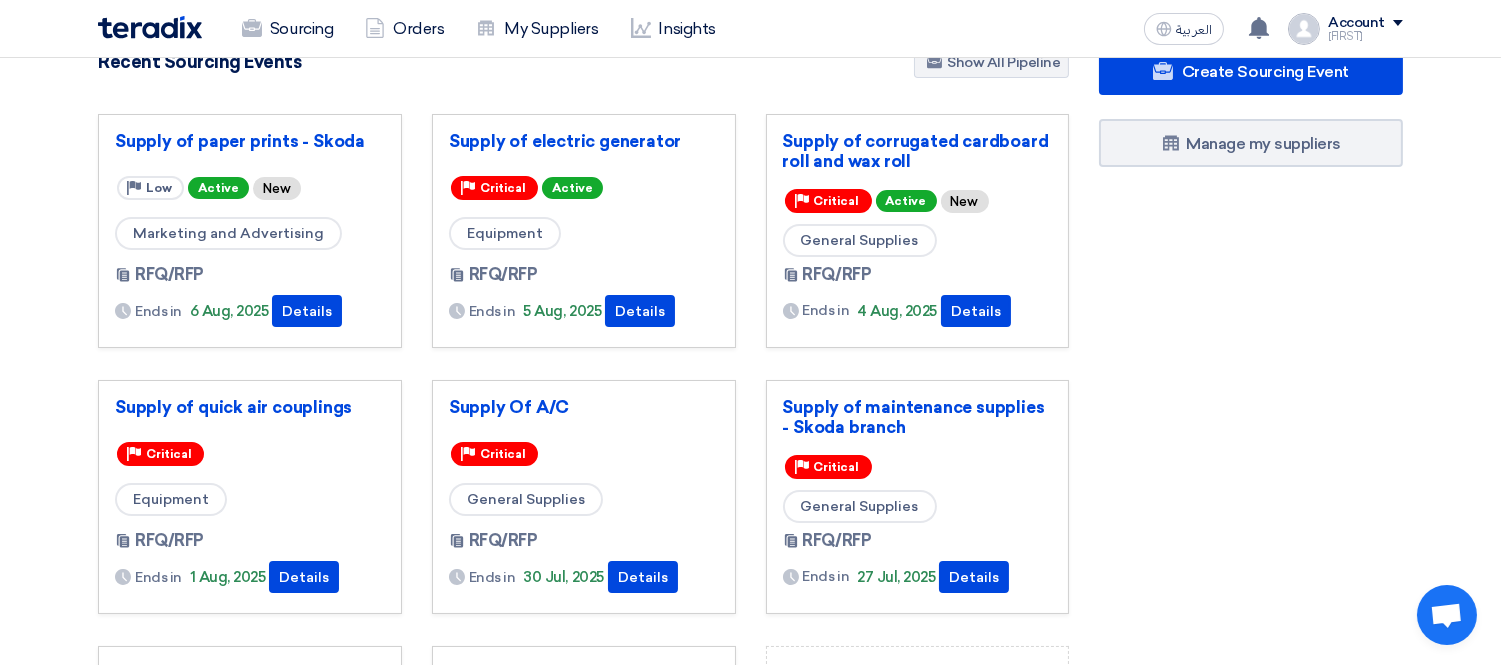 scroll, scrollTop: 0, scrollLeft: 0, axis: both 